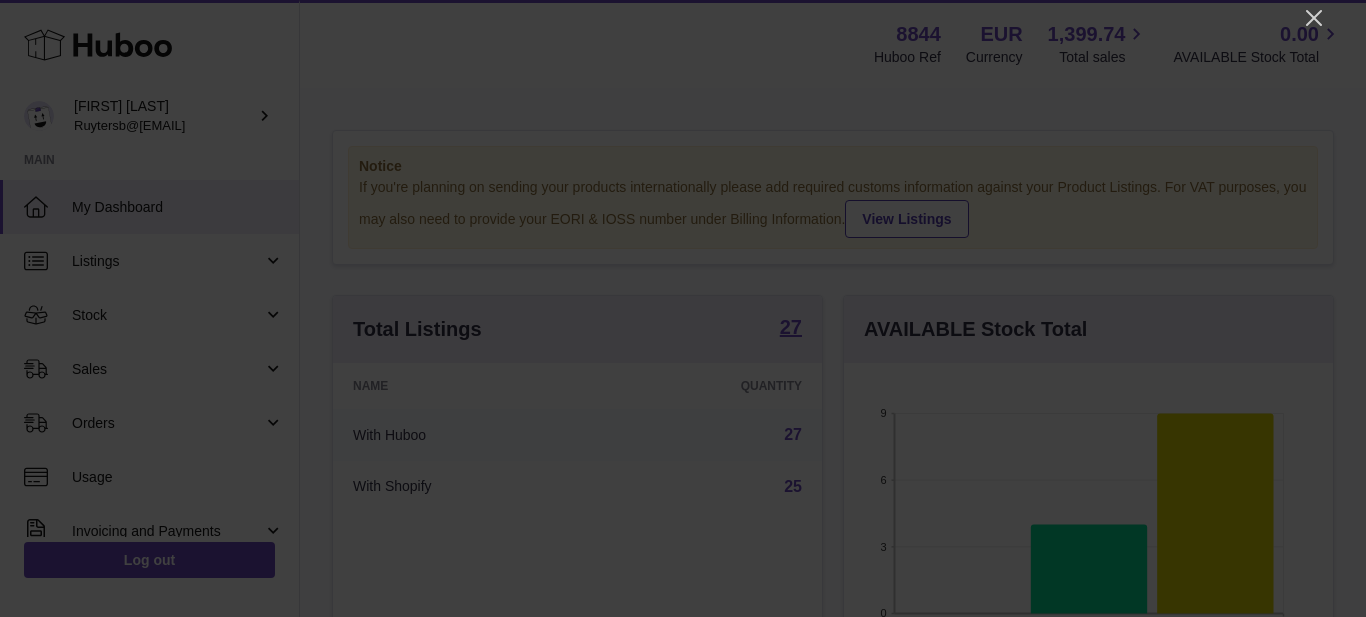 scroll, scrollTop: 0, scrollLeft: 0, axis: both 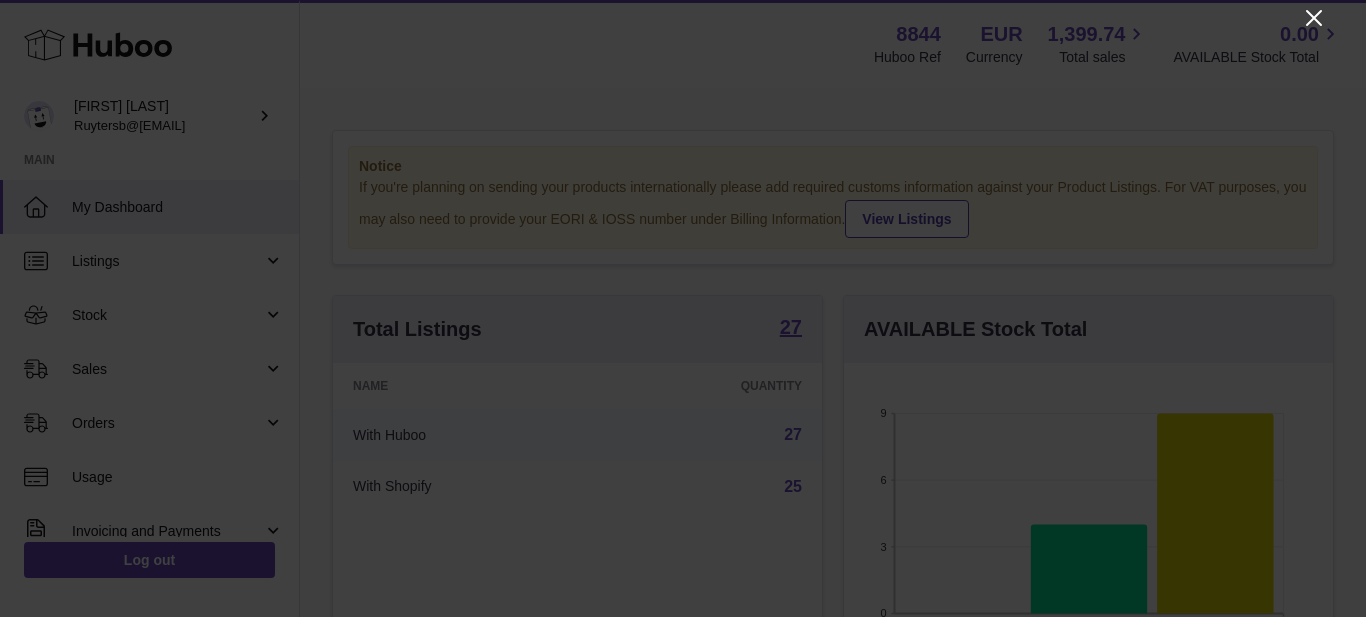 click 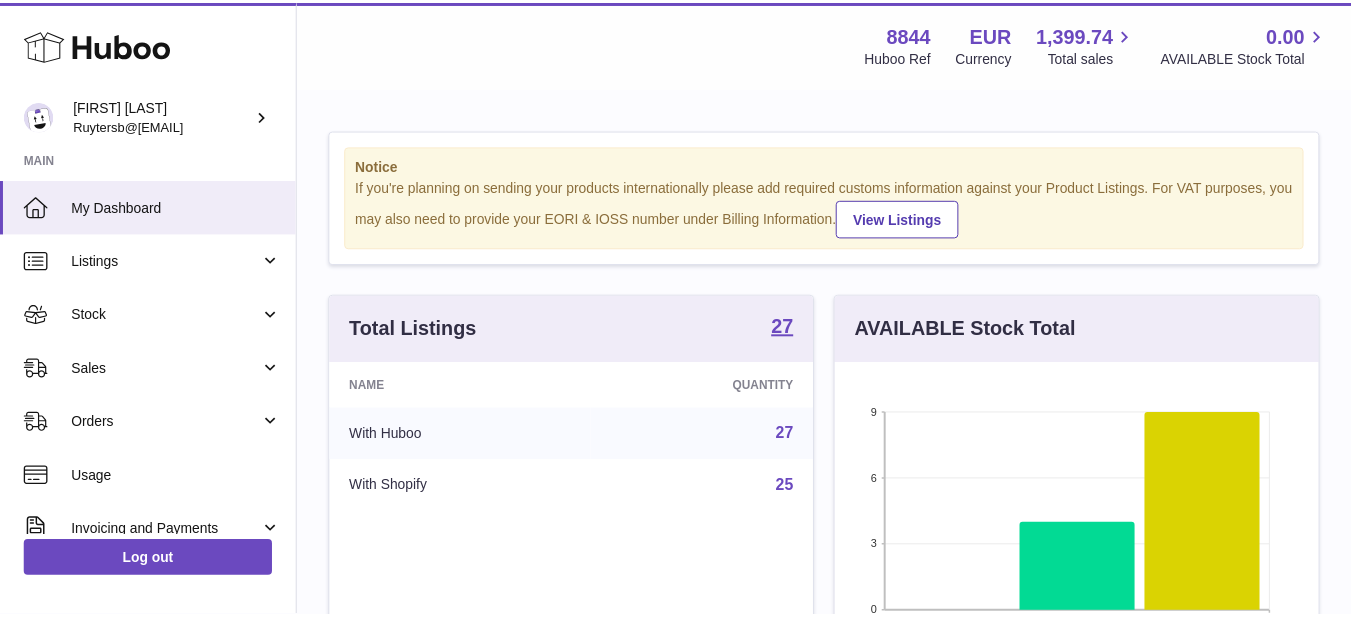 scroll, scrollTop: 312, scrollLeft: 481, axis: both 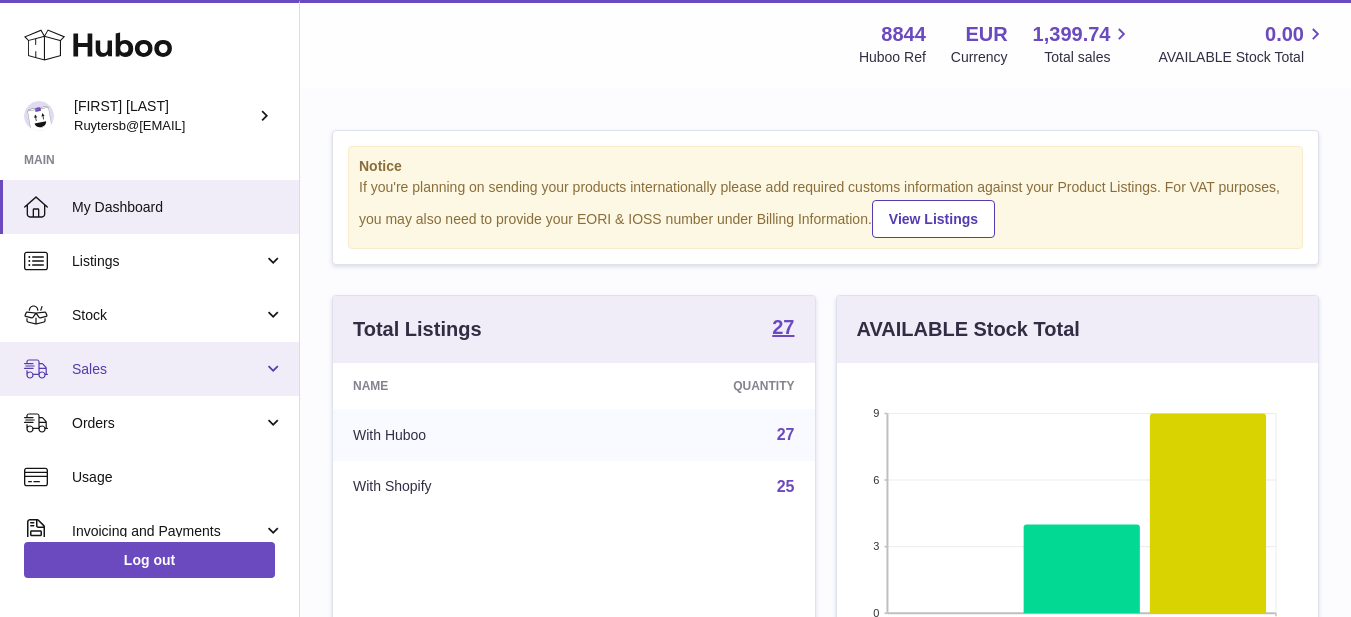 click on "Sales" at bounding box center [167, 369] 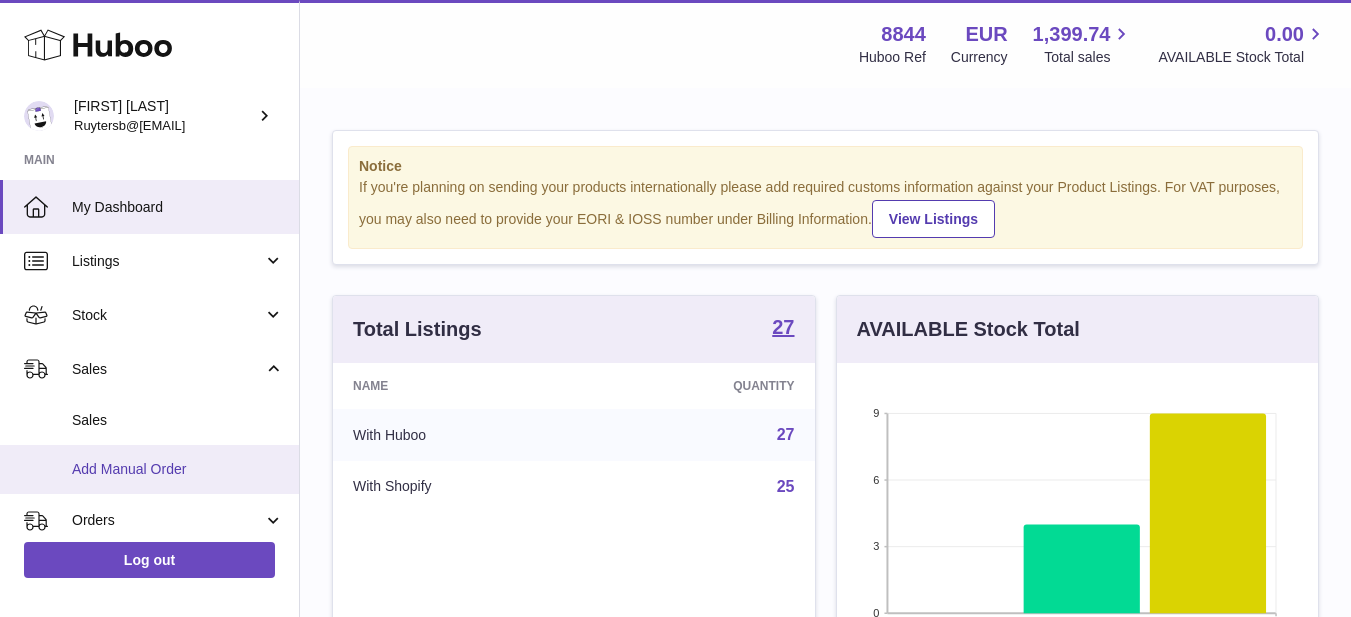 click on "Add Manual Order" at bounding box center (178, 469) 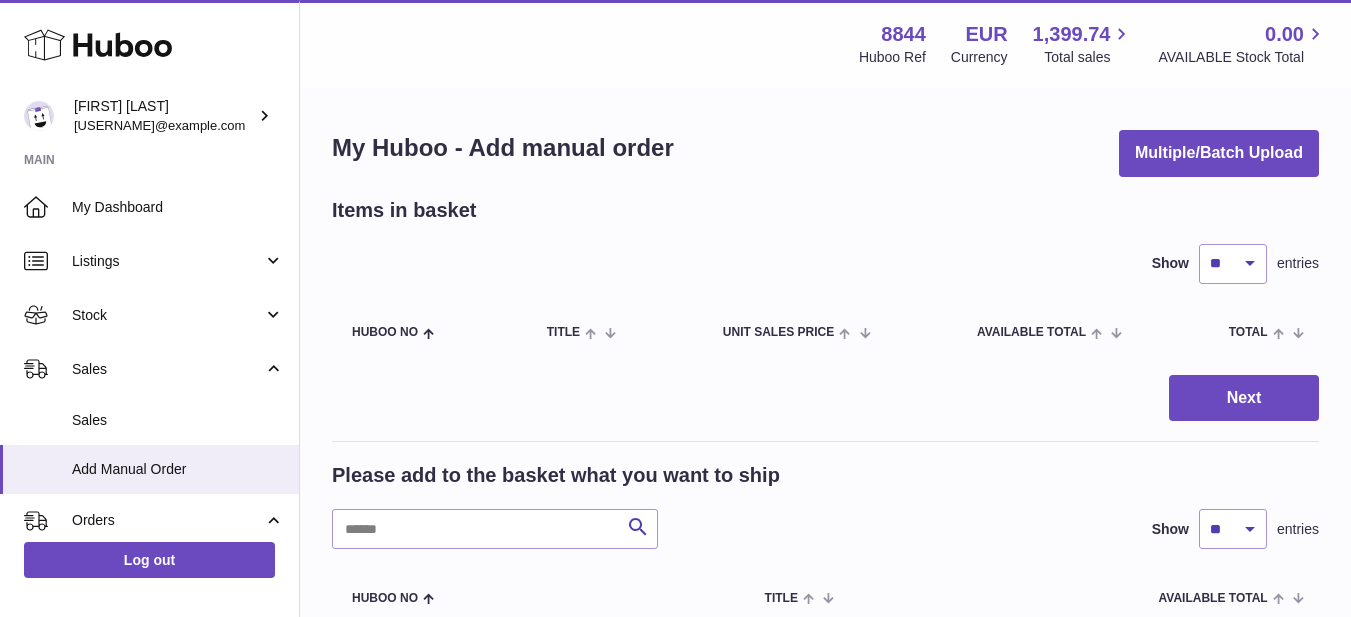 scroll, scrollTop: 0, scrollLeft: 0, axis: both 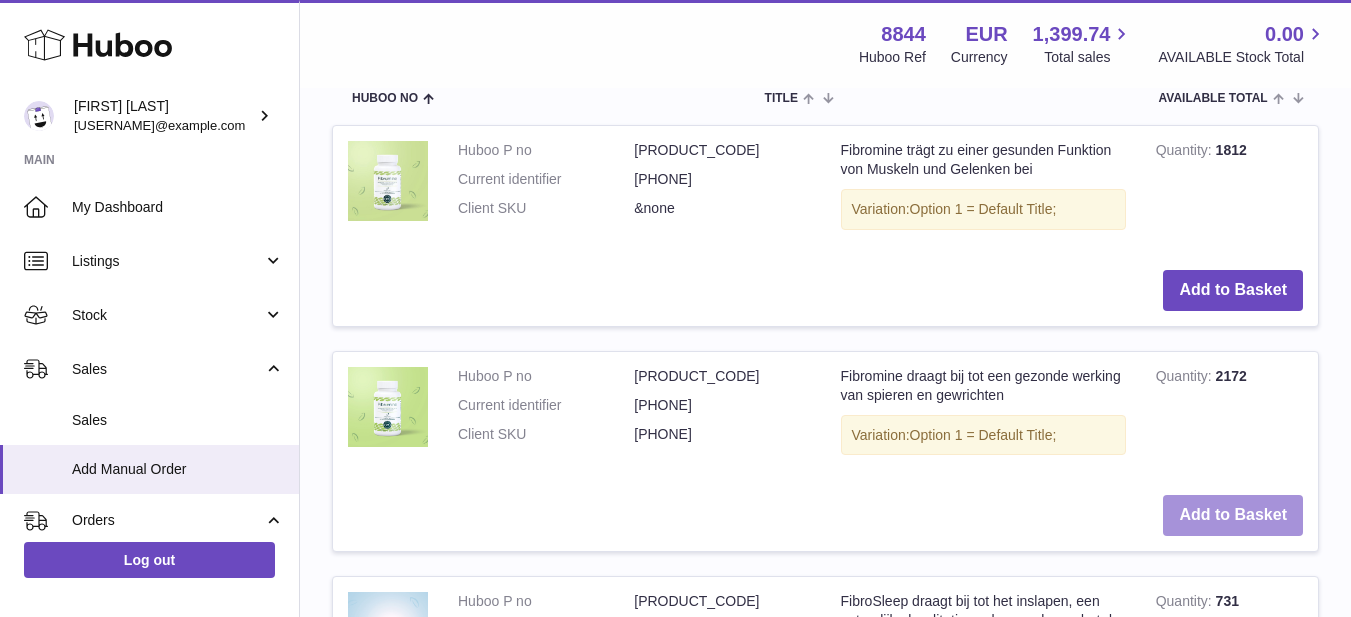 click on "Add to Basket" at bounding box center [1233, 515] 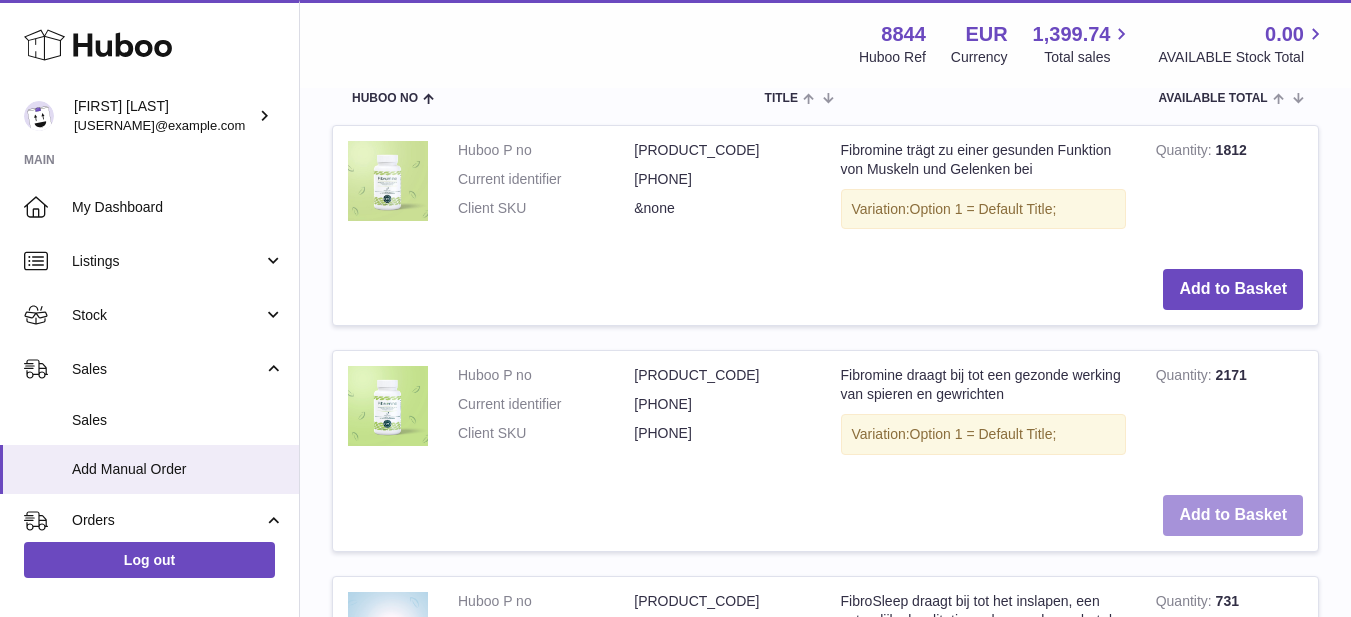 scroll, scrollTop: 126, scrollLeft: 0, axis: vertical 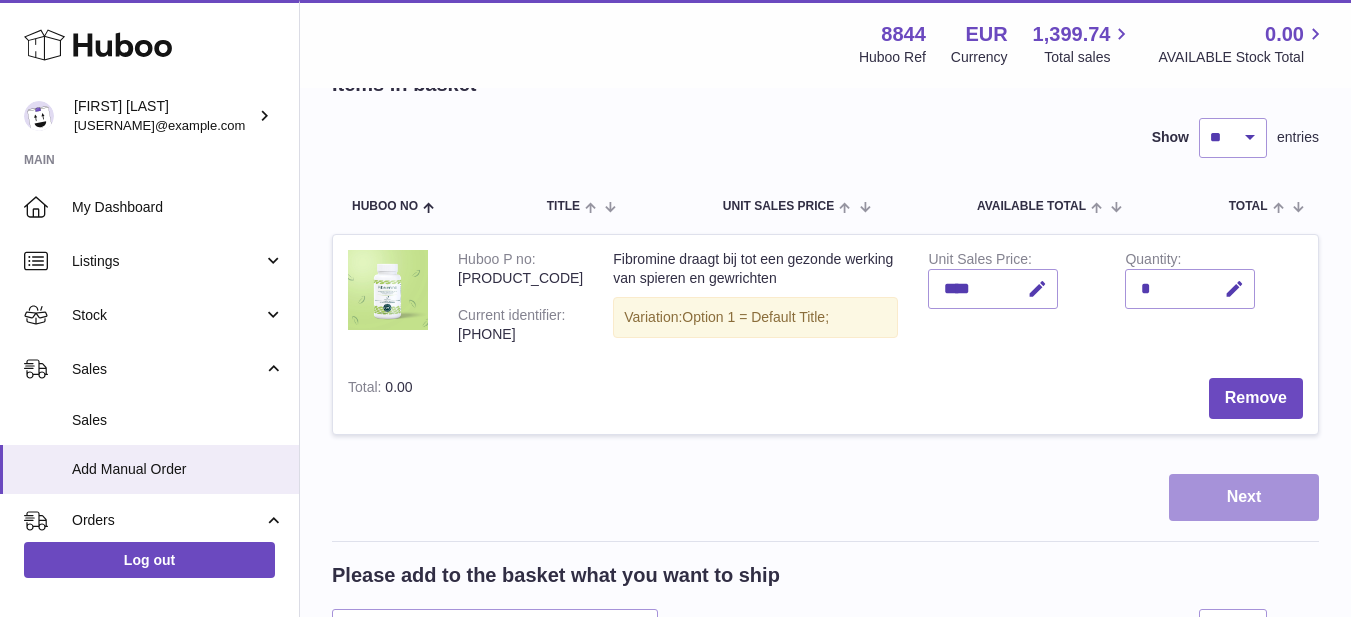 click on "Next" at bounding box center [1244, 497] 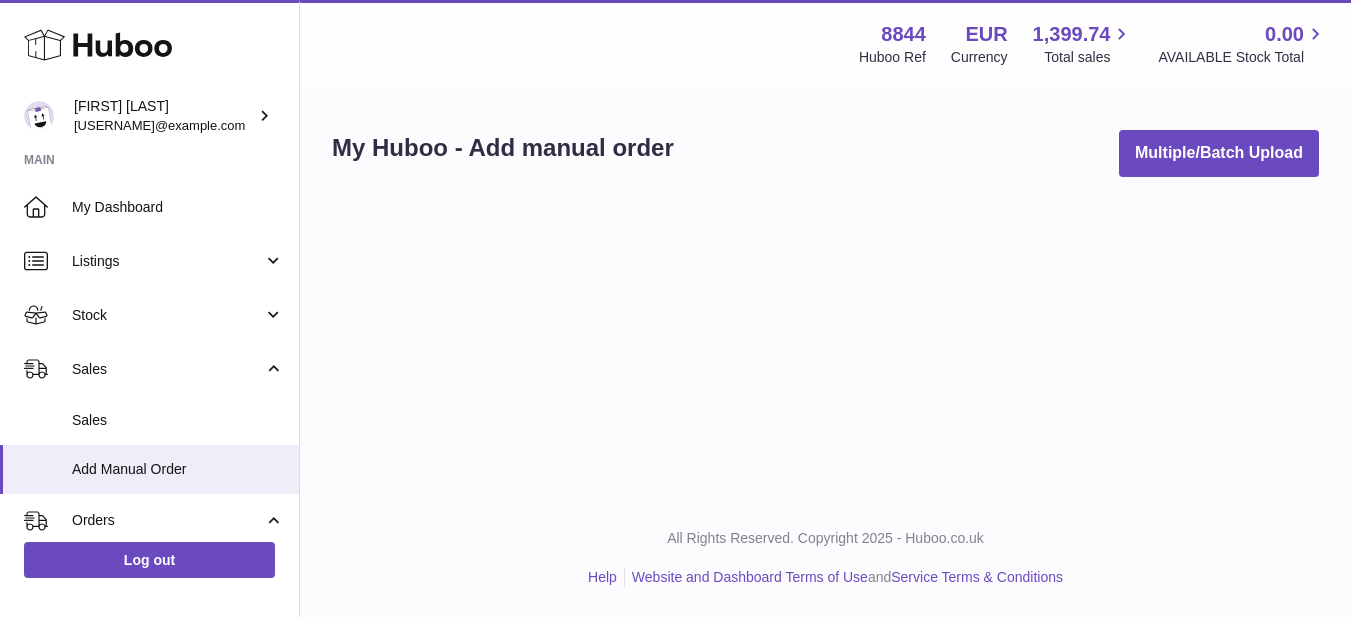 scroll, scrollTop: 0, scrollLeft: 0, axis: both 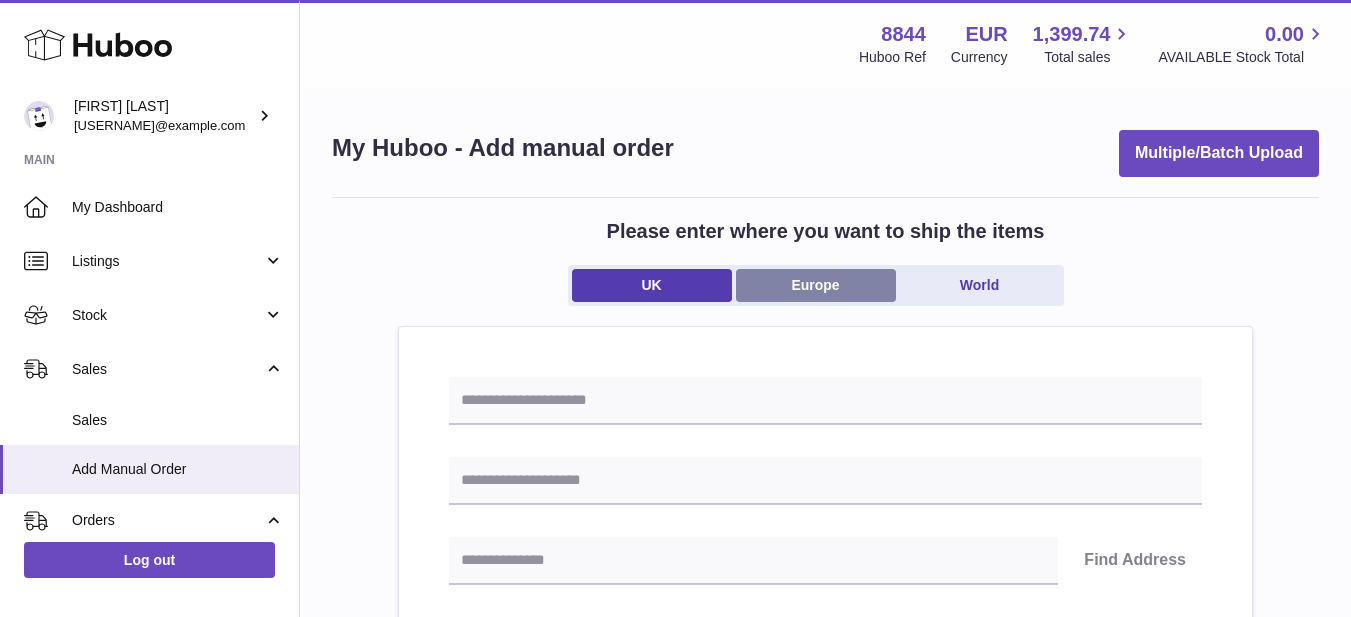 click on "Europe" at bounding box center (816, 285) 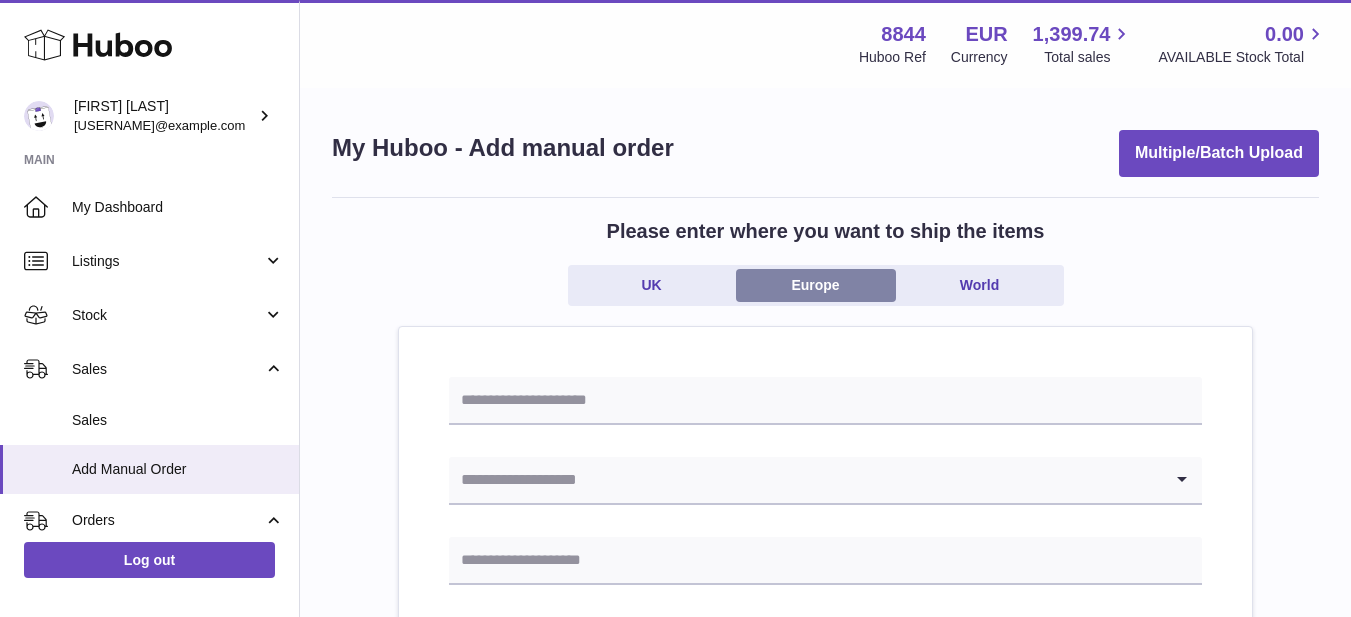 scroll, scrollTop: 200, scrollLeft: 0, axis: vertical 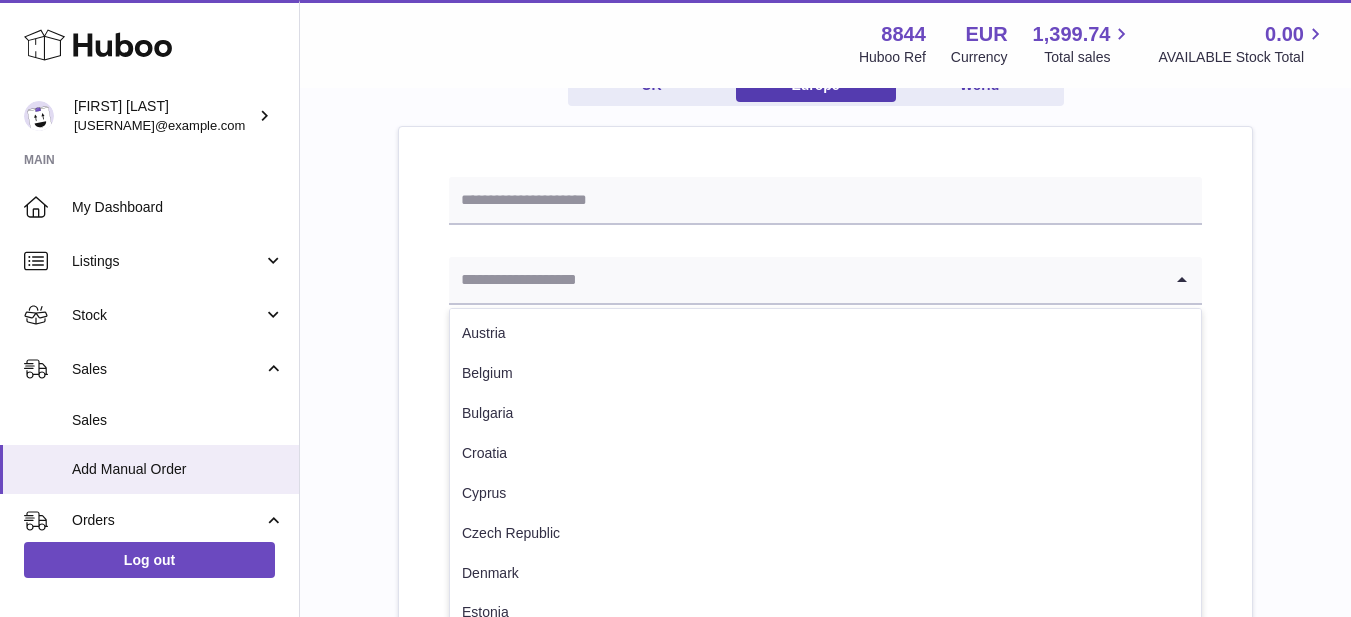click at bounding box center [805, 280] 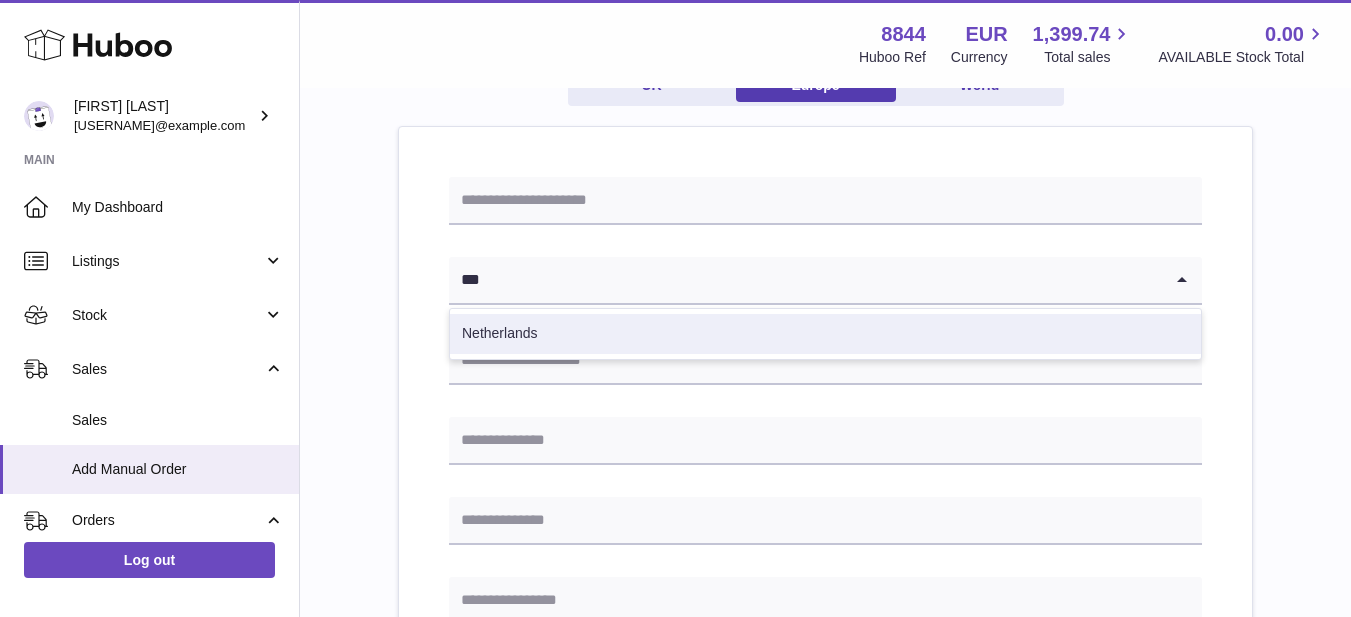 click on "Netherlands" at bounding box center (825, 334) 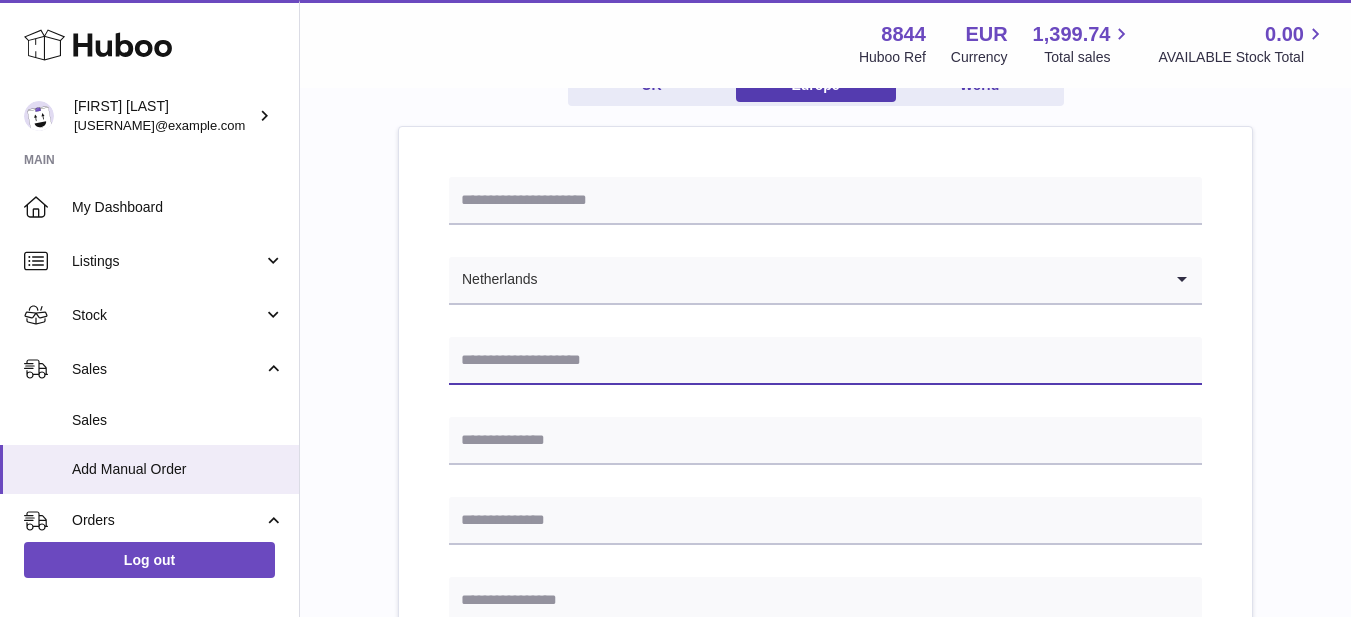 click at bounding box center [825, 361] 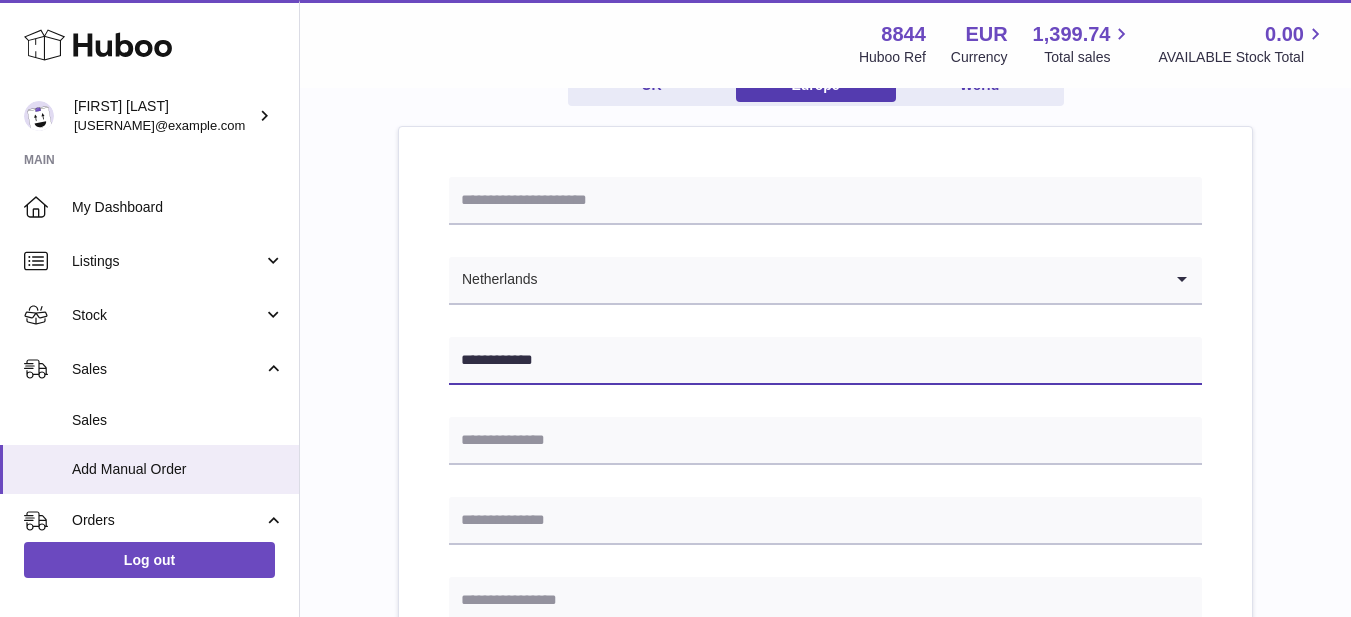 type on "**********" 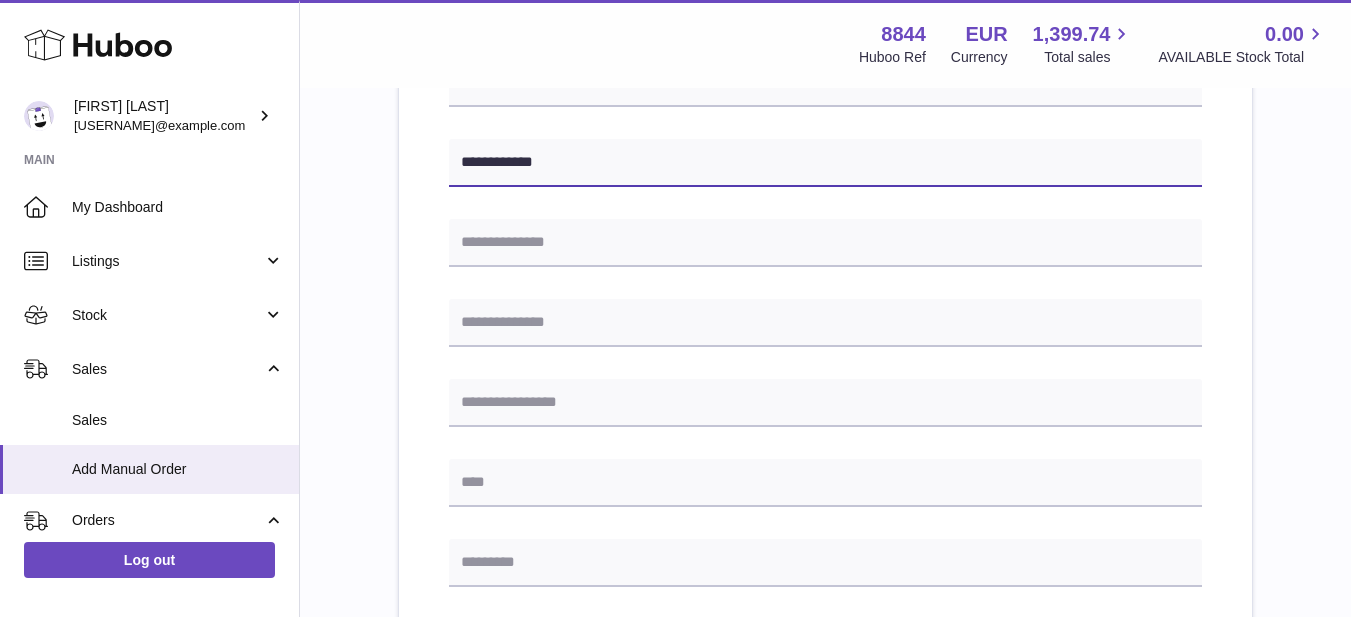 scroll, scrollTop: 400, scrollLeft: 0, axis: vertical 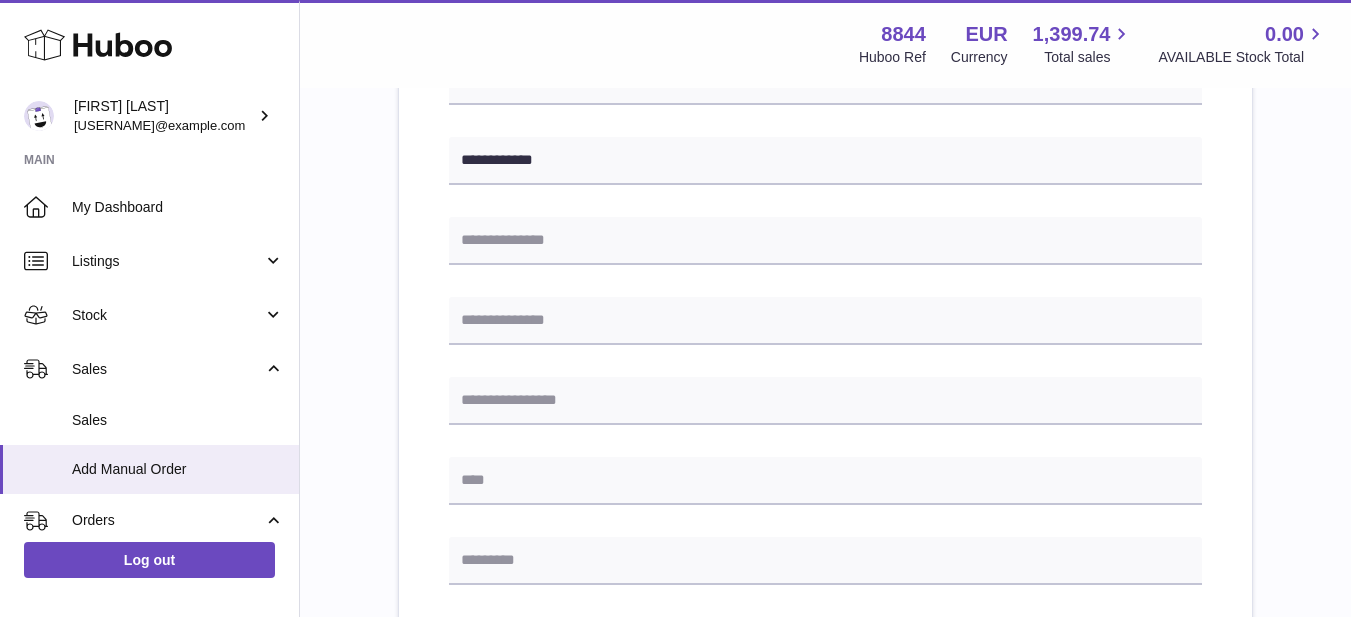 click on "**********" at bounding box center (825, 545) 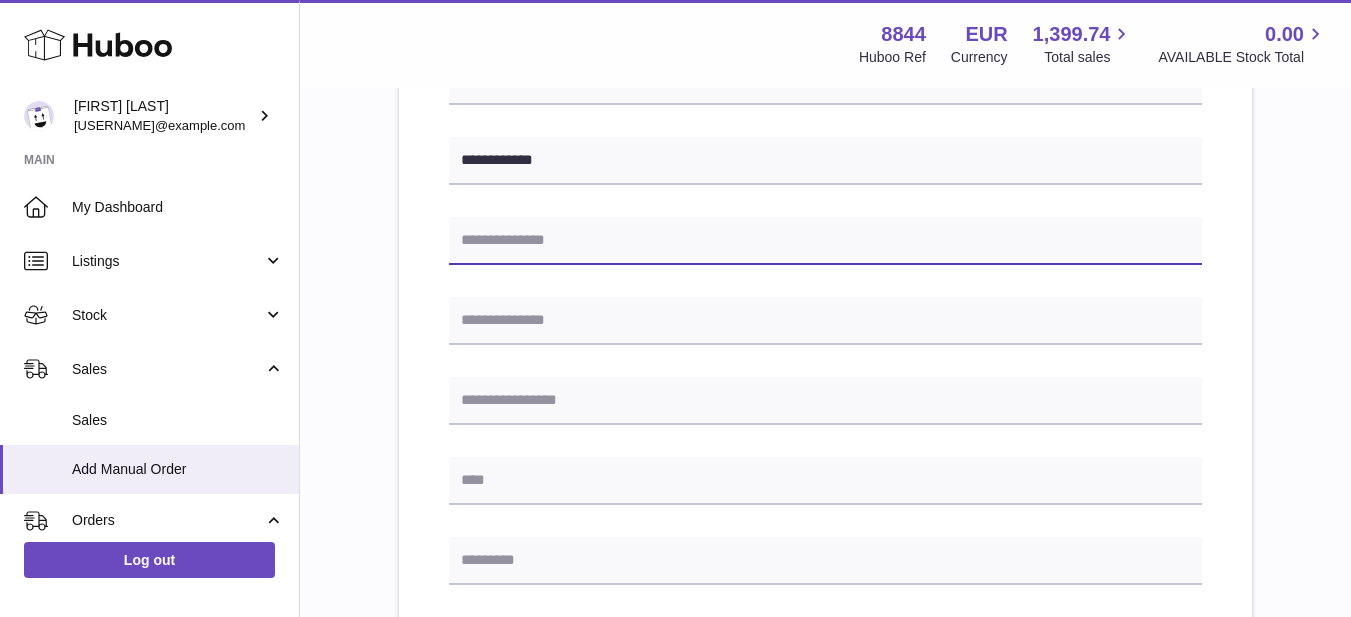 click at bounding box center [825, 241] 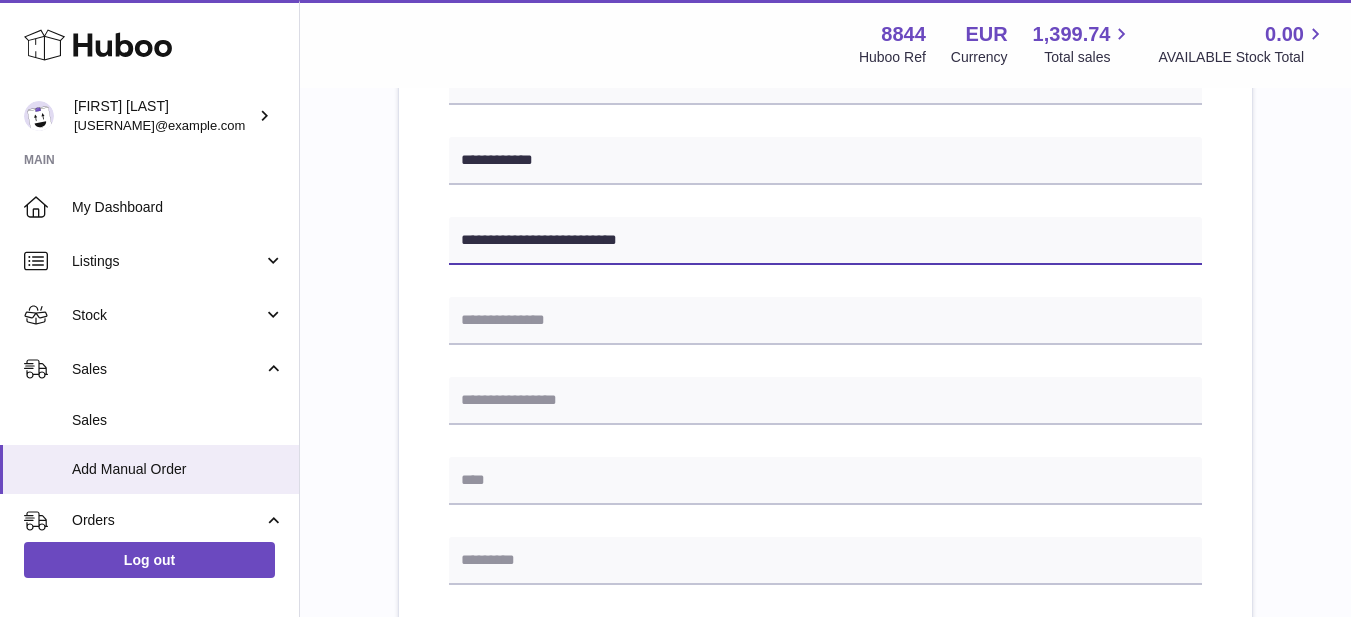 type on "**********" 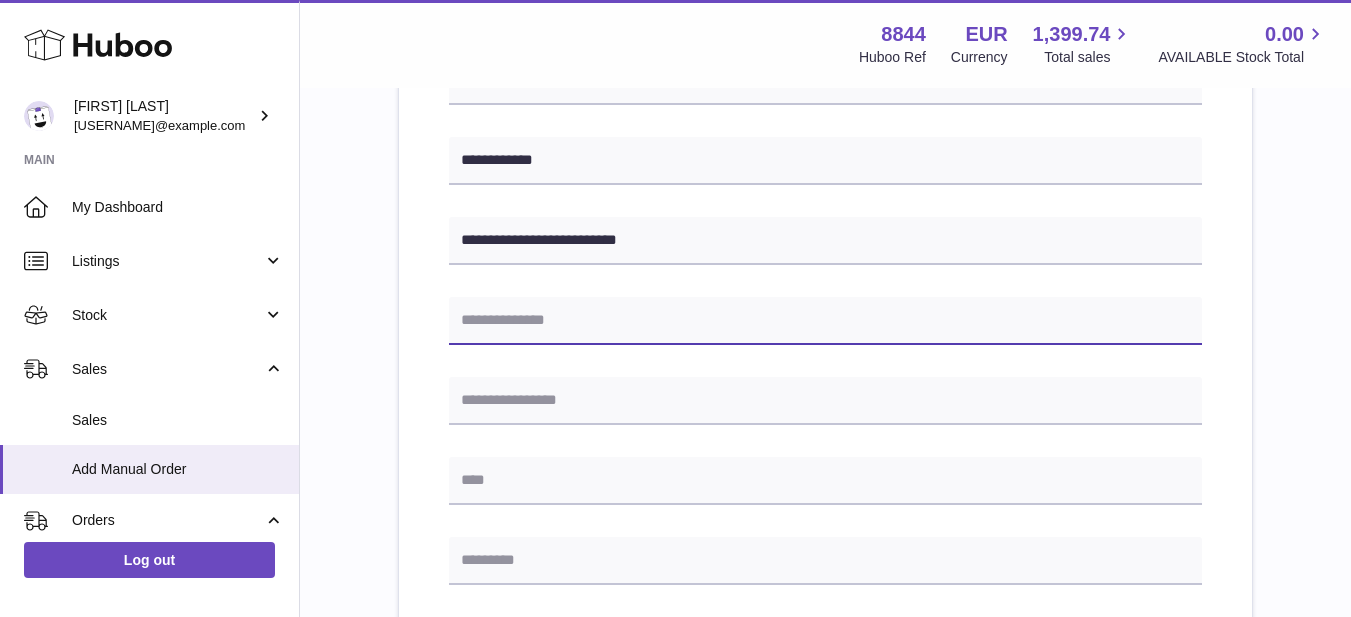 click at bounding box center (825, 321) 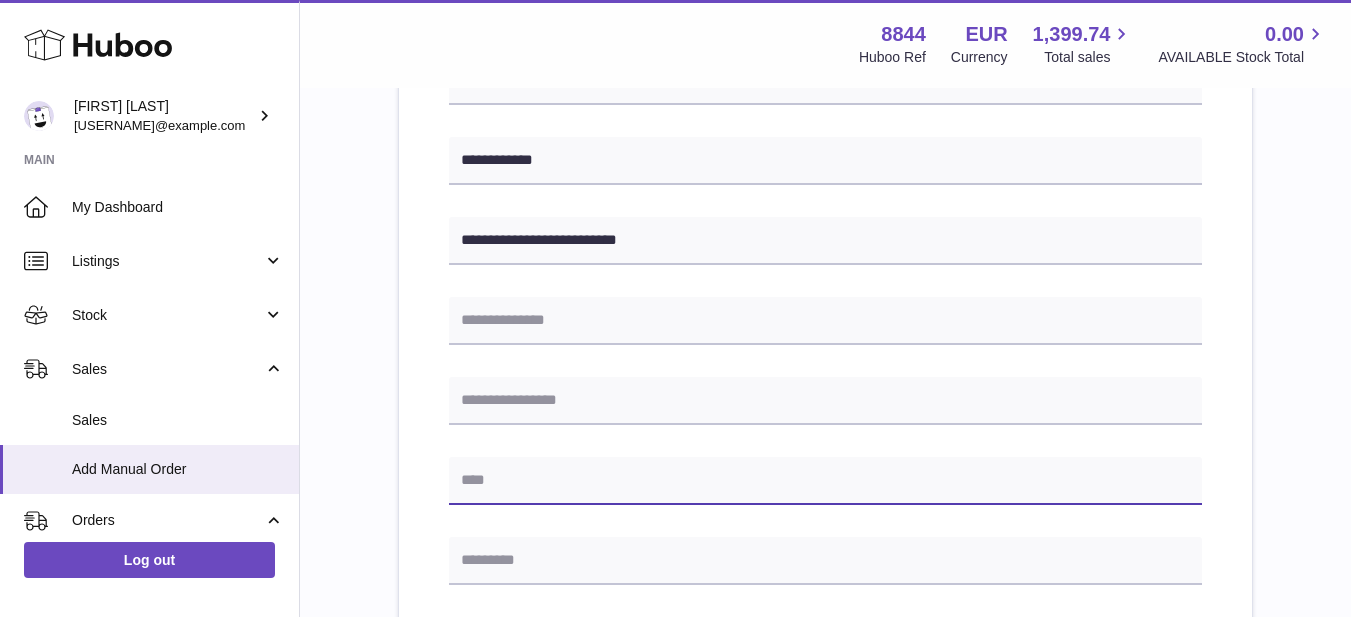 click at bounding box center (825, 481) 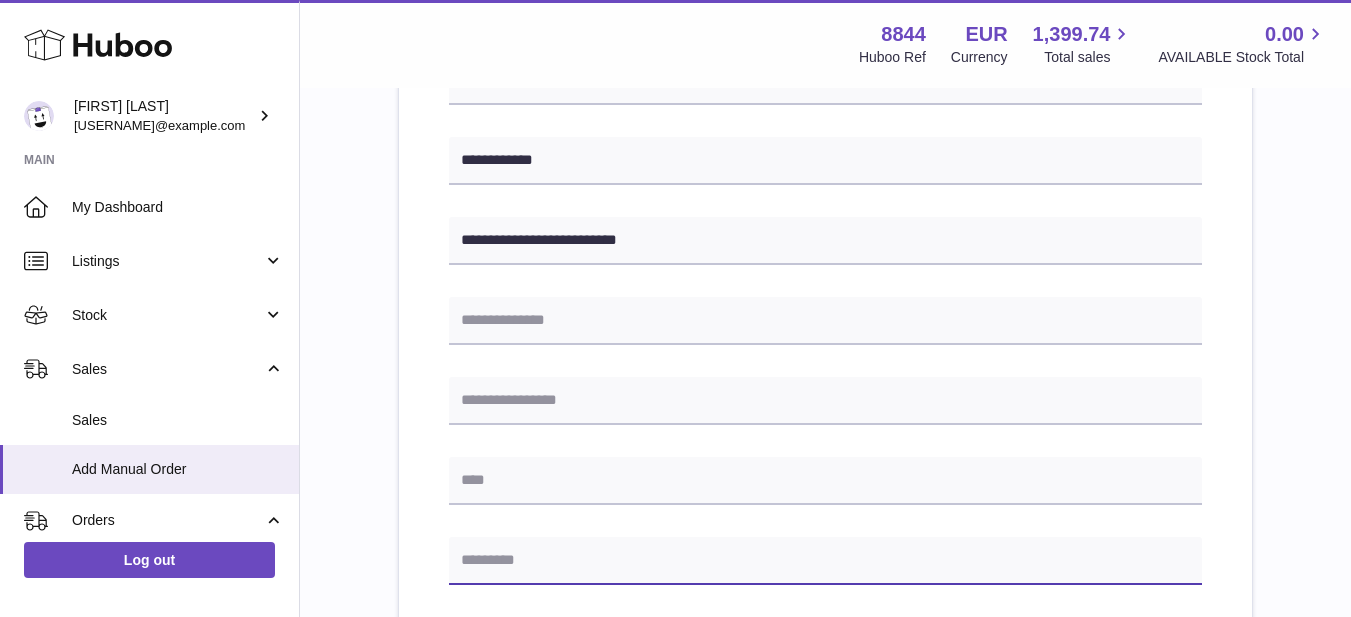 click at bounding box center (825, 561) 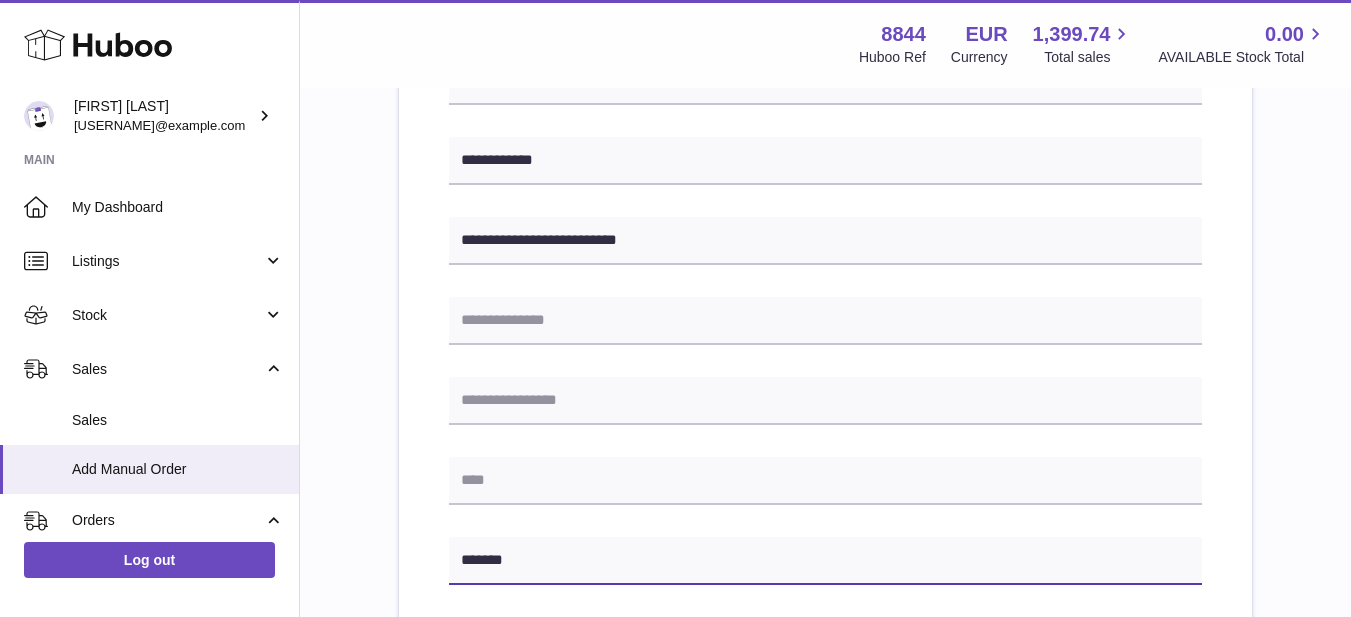 type on "*******" 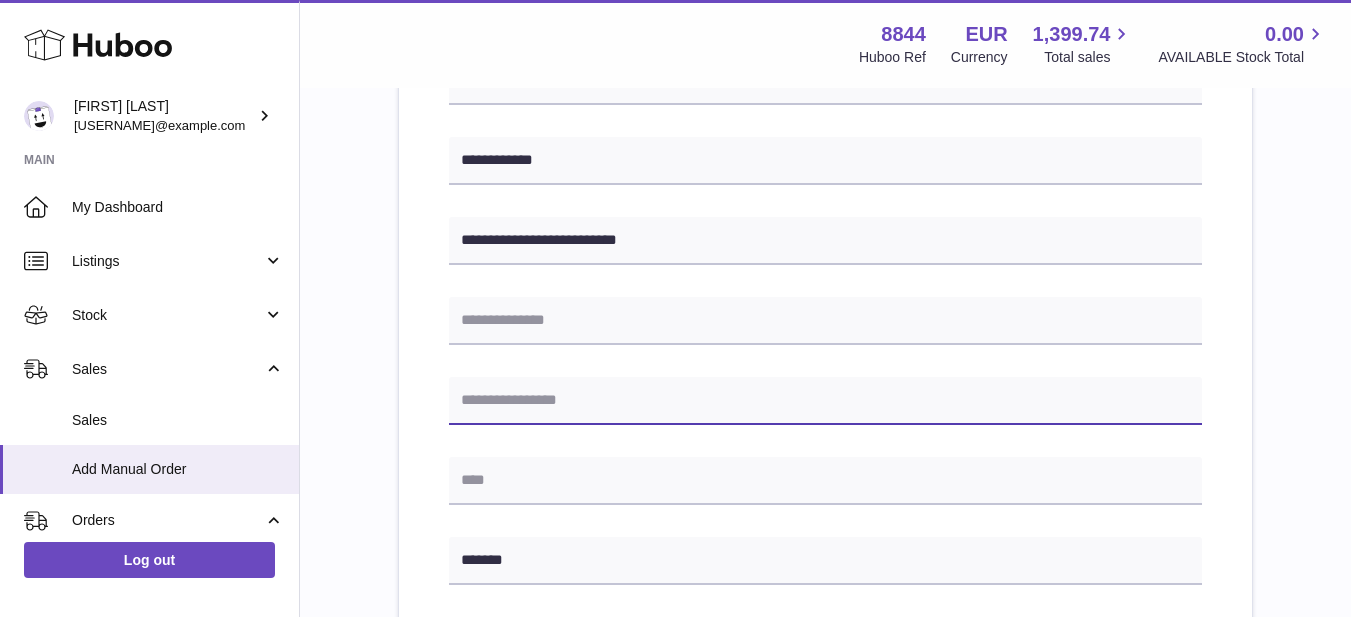 click at bounding box center (825, 401) 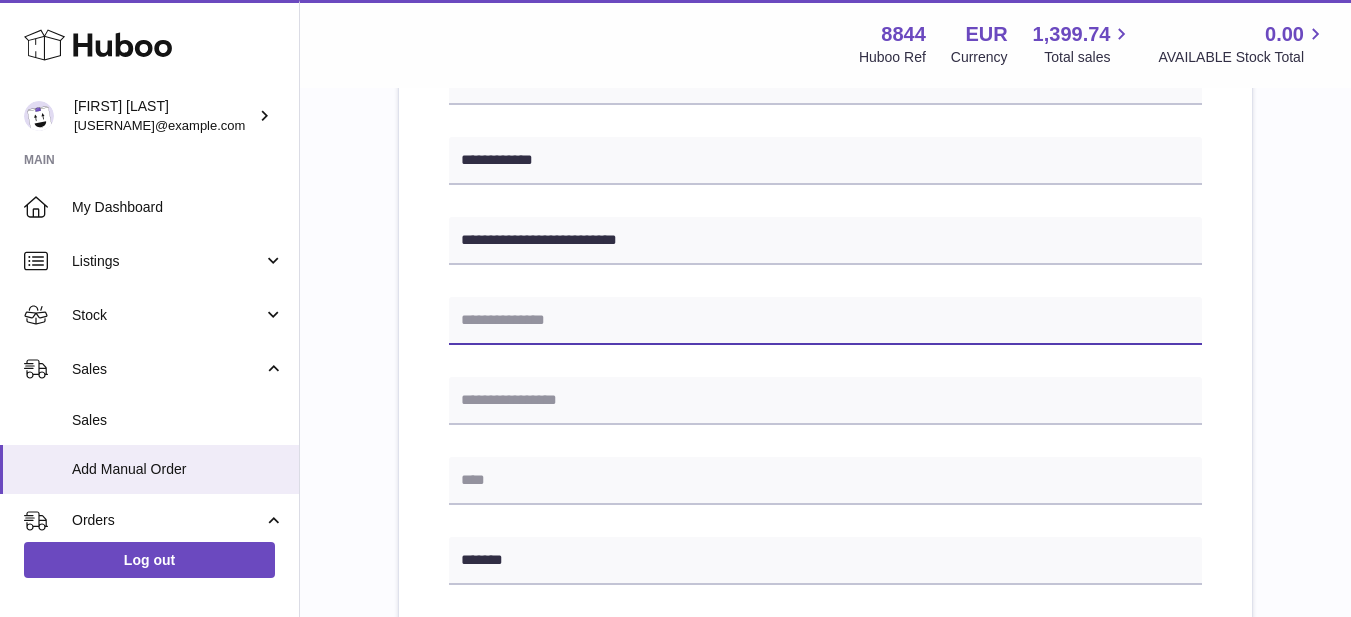 click at bounding box center [825, 321] 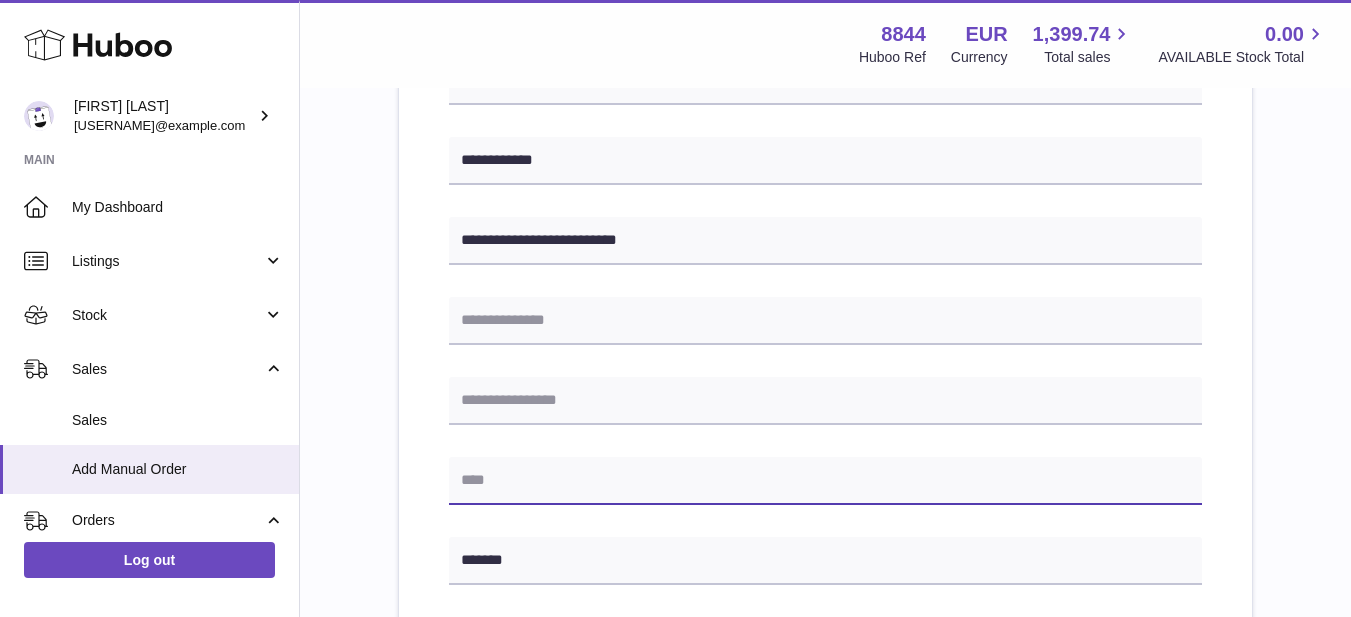click at bounding box center (825, 481) 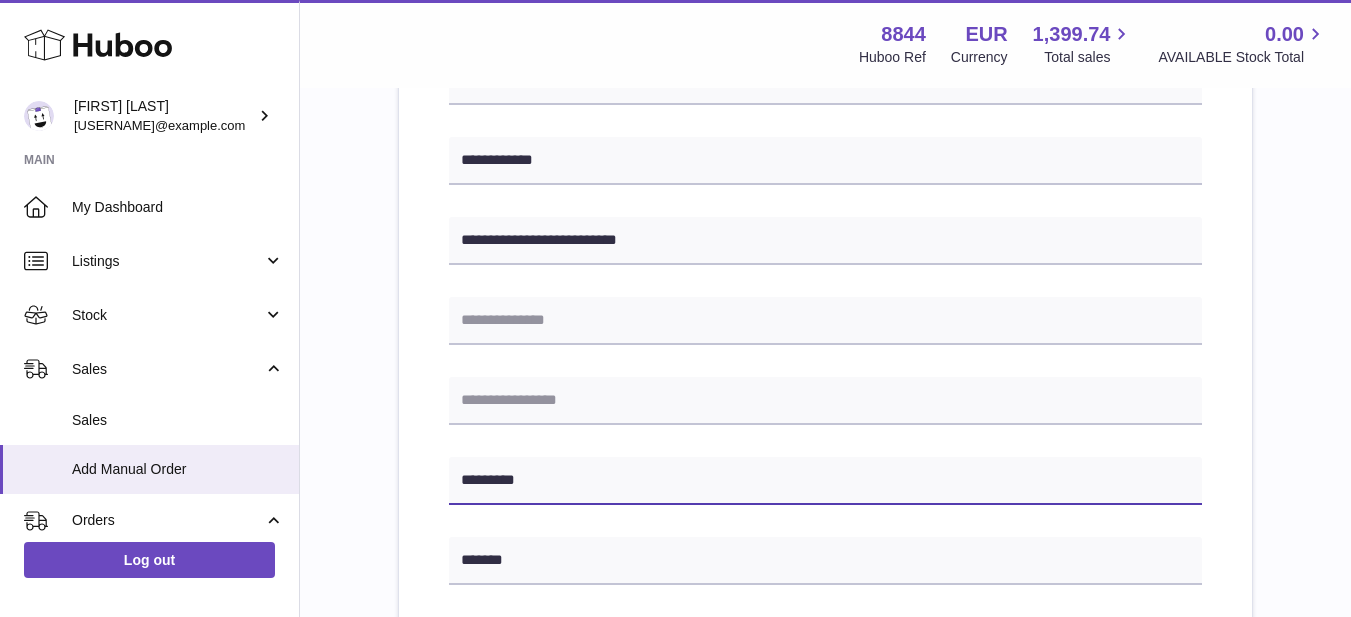 scroll, scrollTop: 600, scrollLeft: 0, axis: vertical 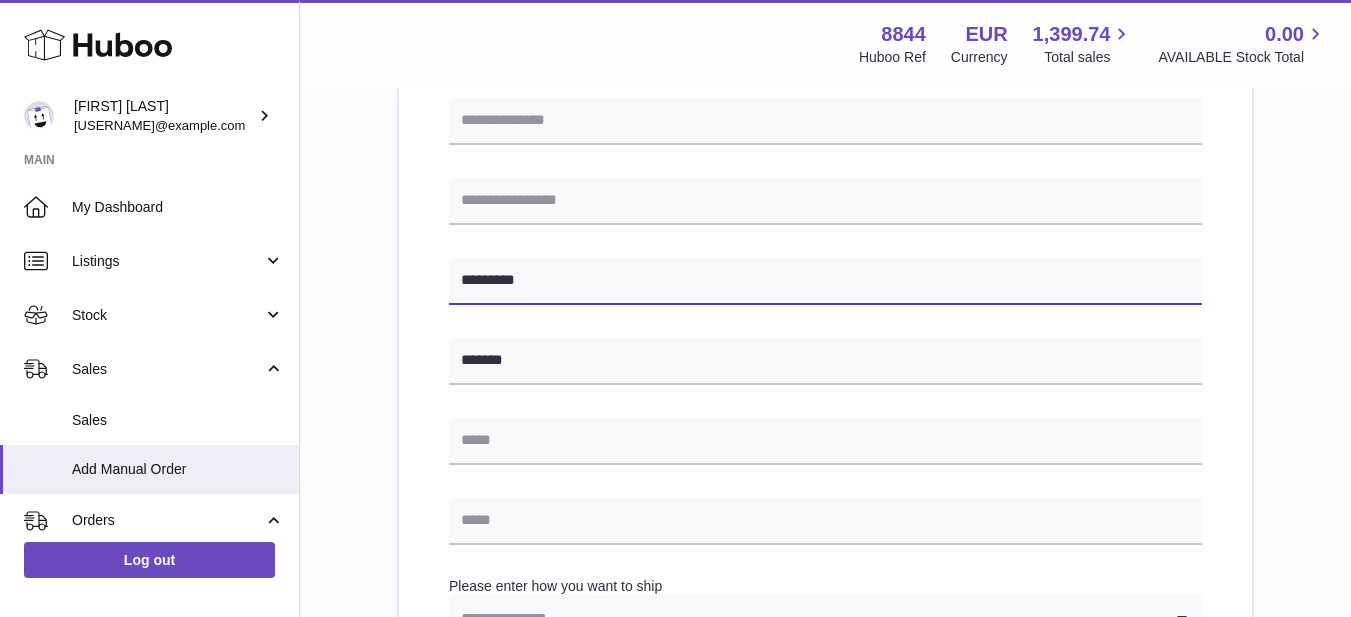 type on "*********" 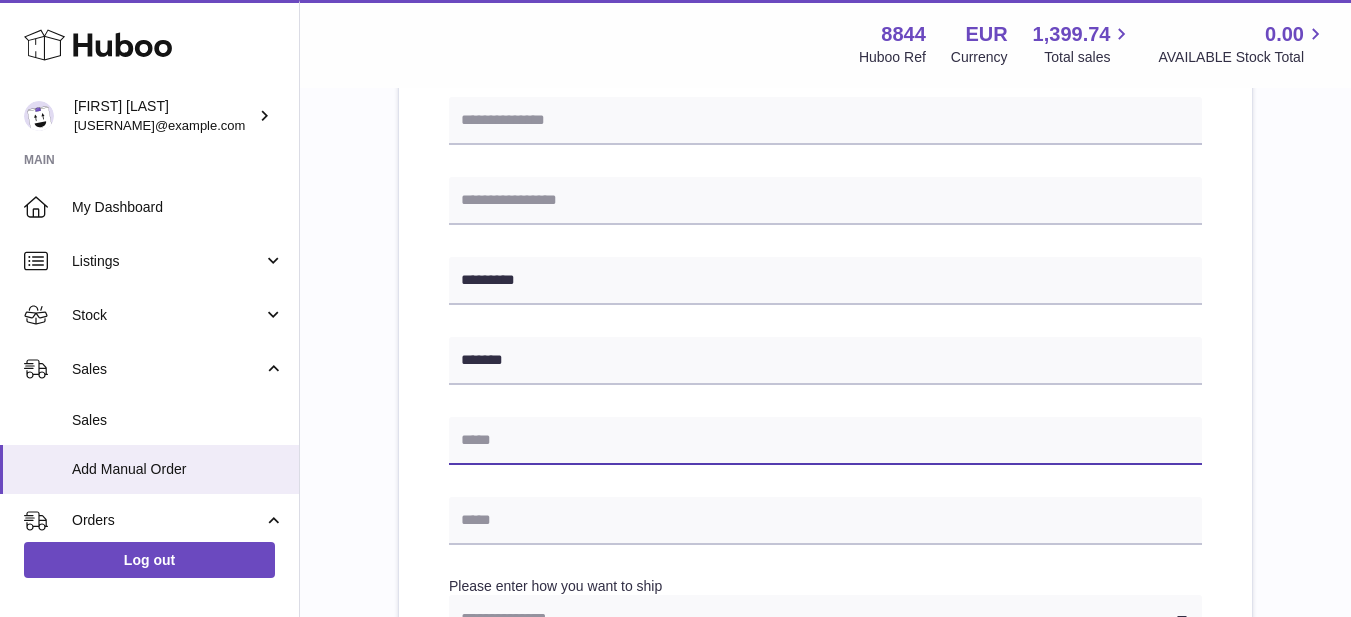 click at bounding box center (825, 441) 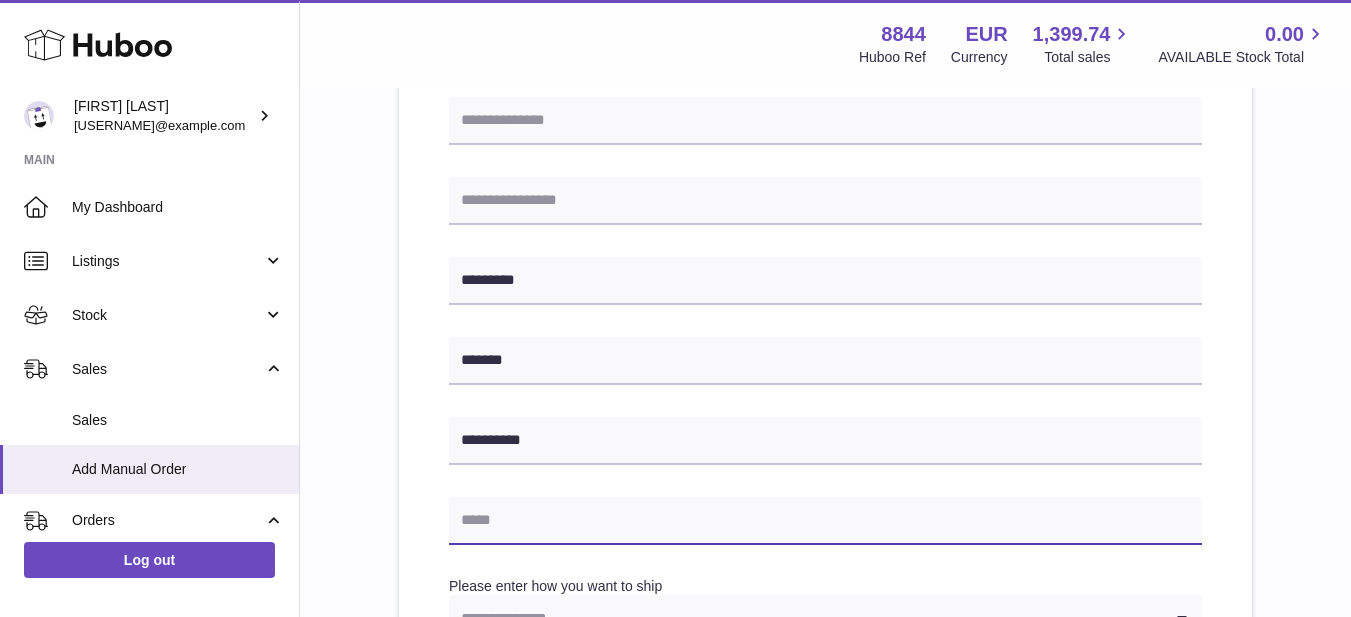 click at bounding box center (825, 521) 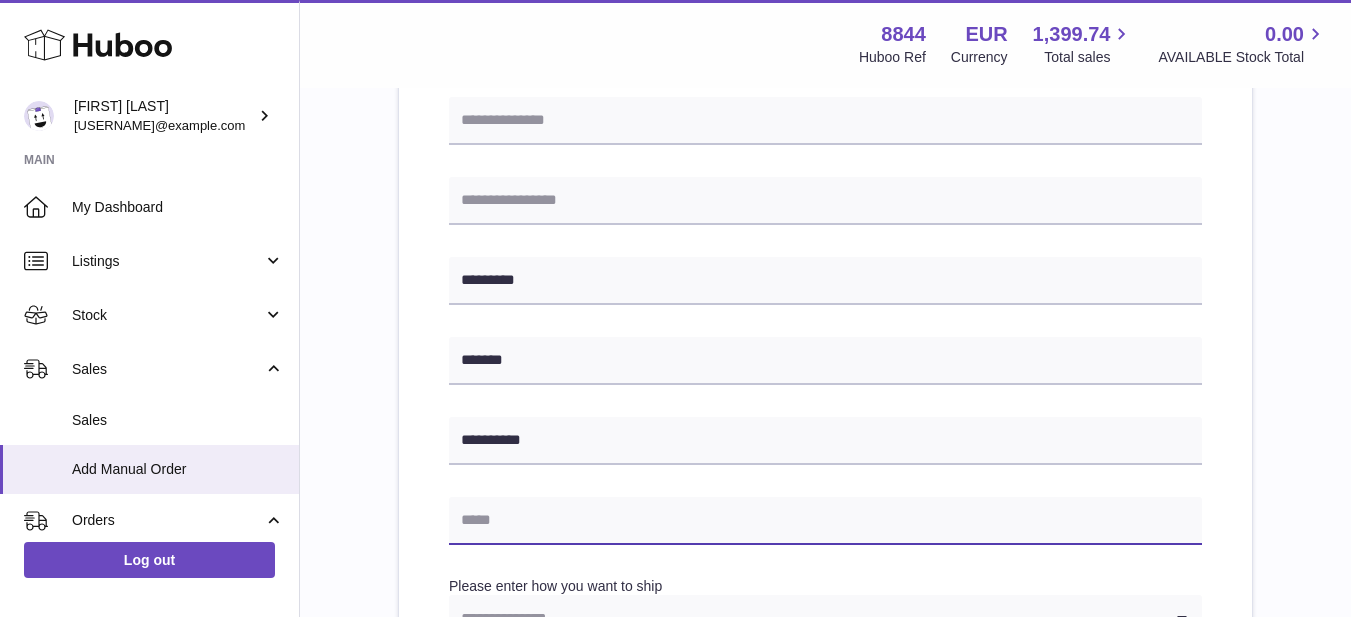 type on "**********" 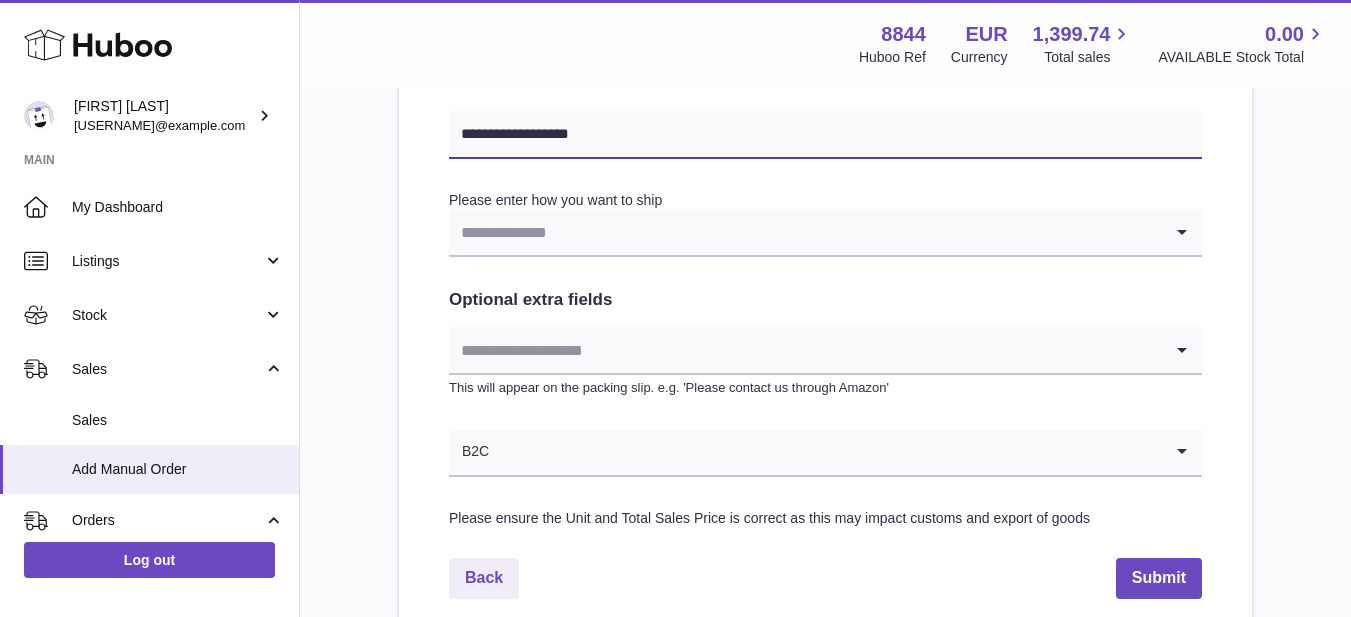scroll, scrollTop: 1000, scrollLeft: 0, axis: vertical 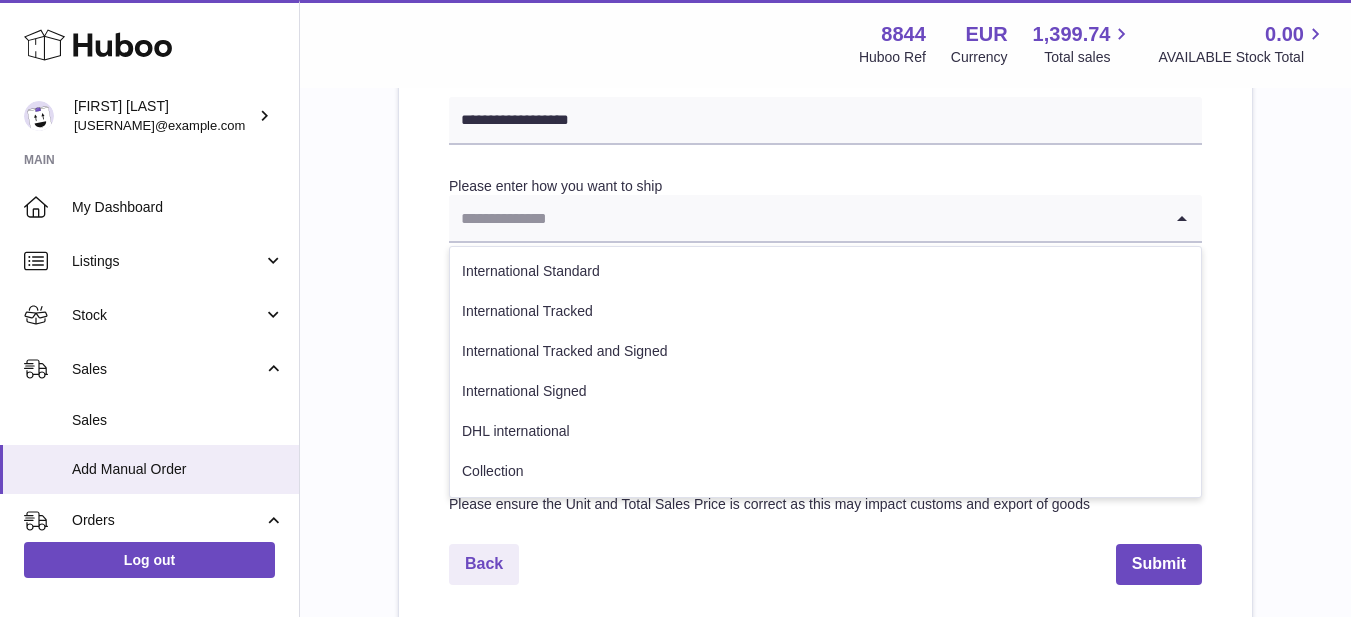 click at bounding box center [805, 218] 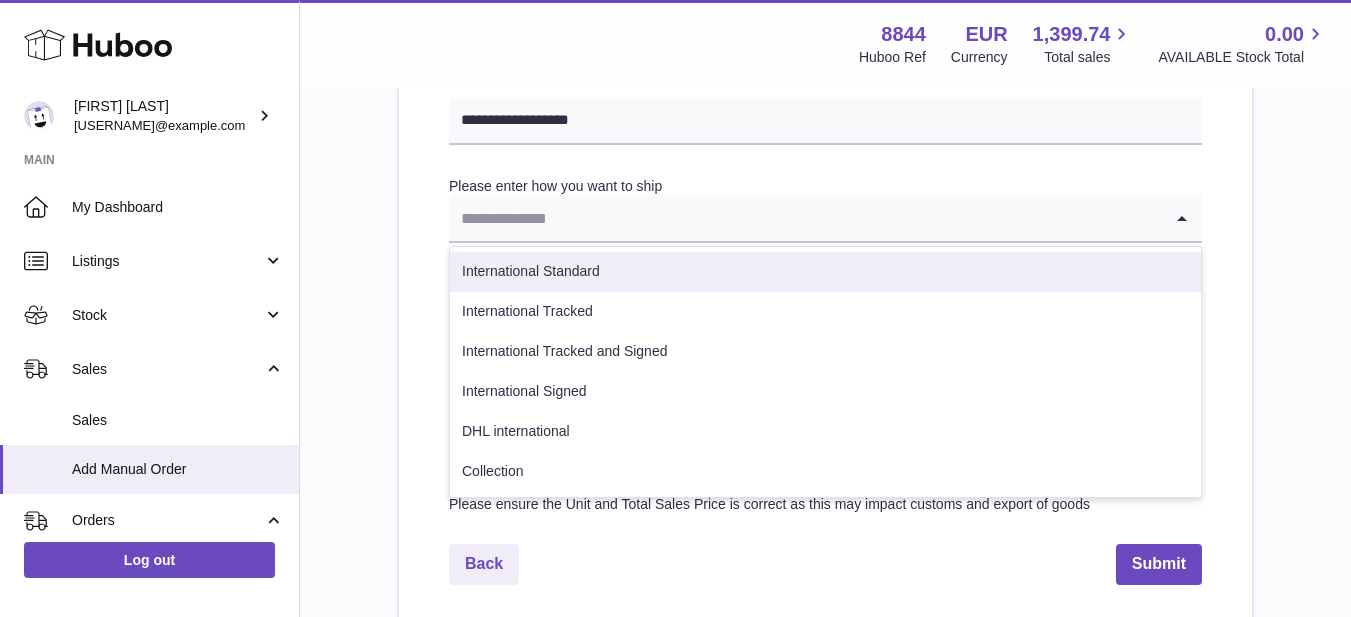 click on "International Tracked" at bounding box center [825, 312] 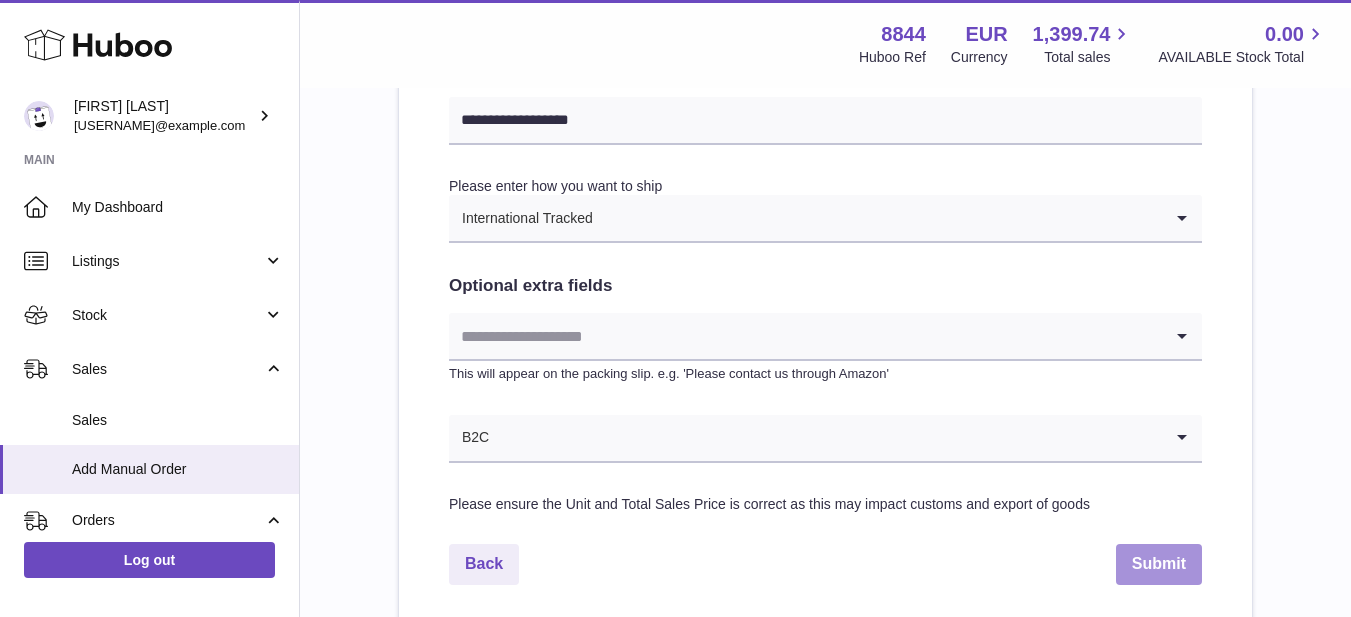 click on "Submit" at bounding box center [1159, 564] 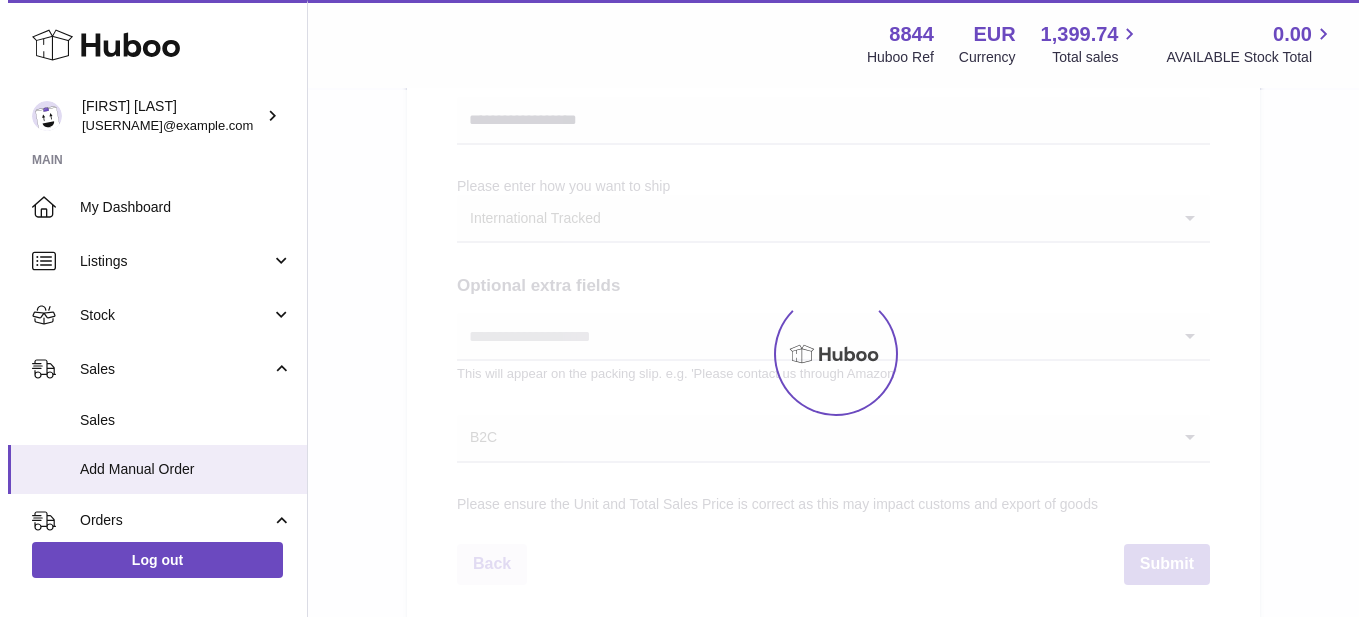 scroll, scrollTop: 0, scrollLeft: 0, axis: both 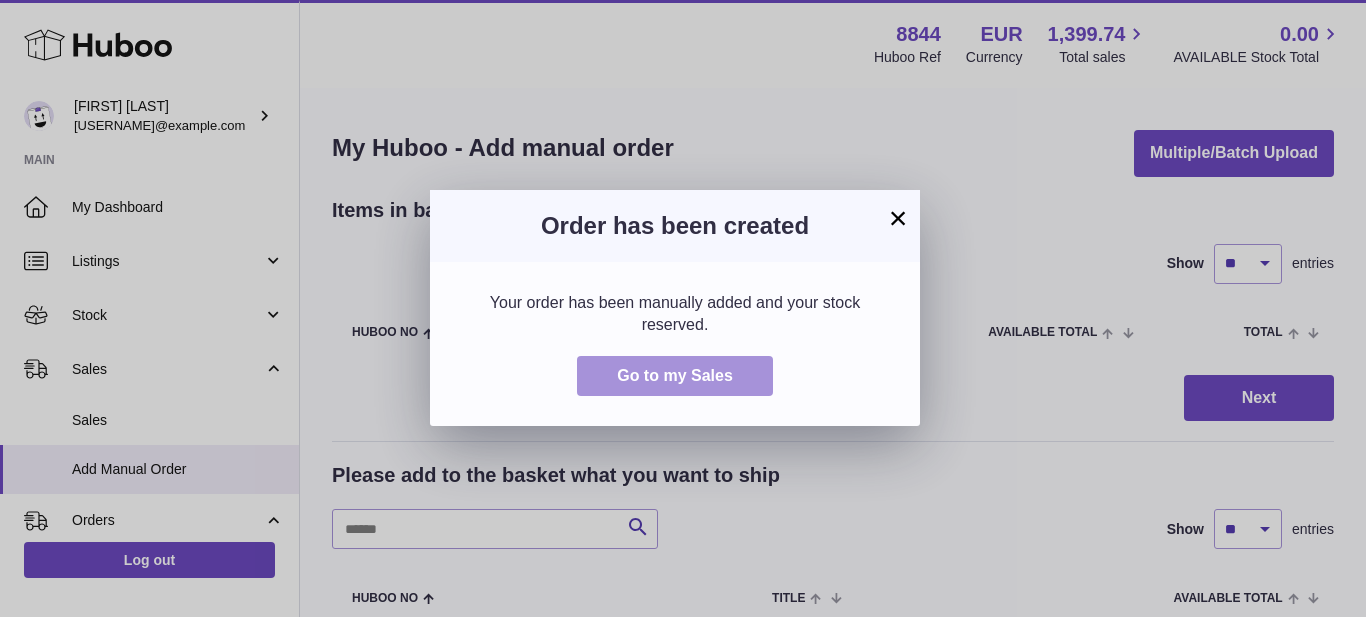 click on "Go to my Sales" at bounding box center [675, 375] 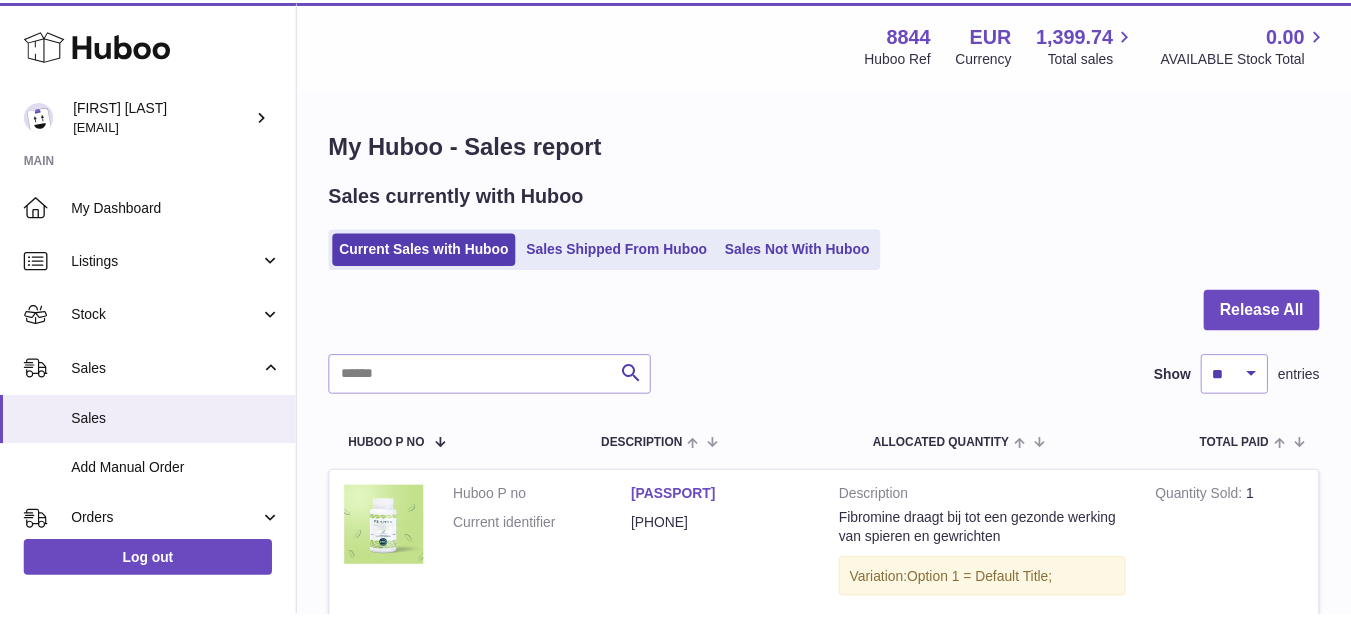 scroll, scrollTop: 0, scrollLeft: 0, axis: both 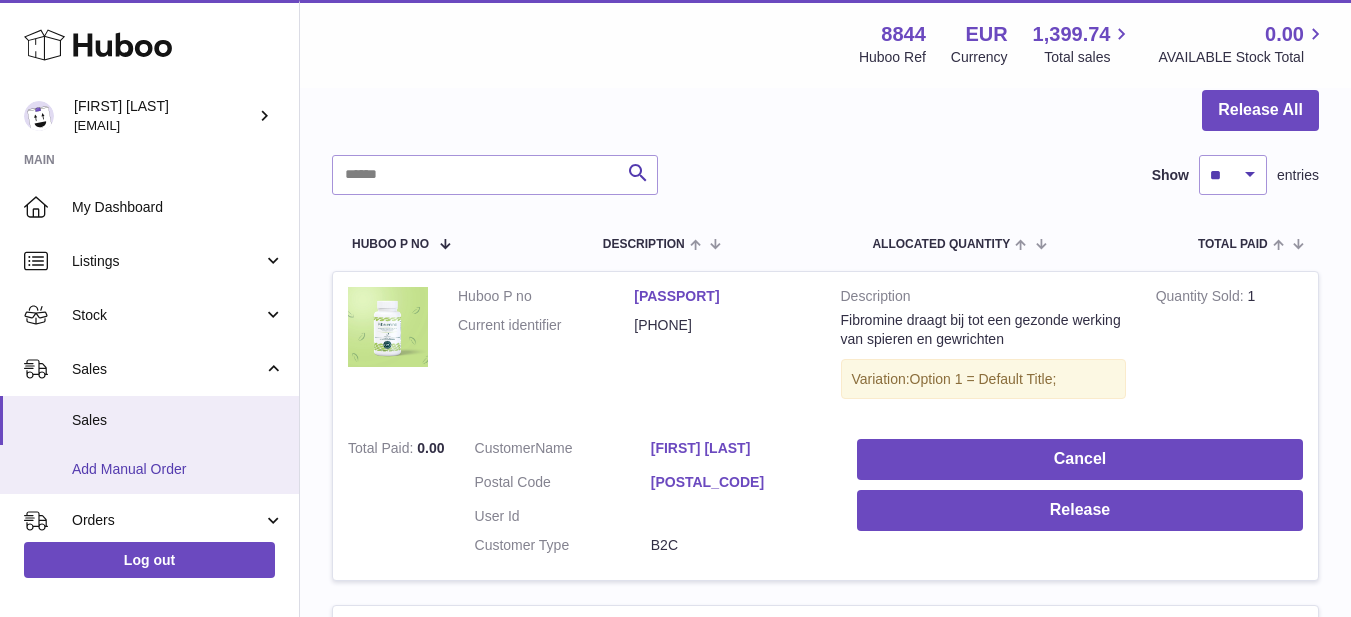 click on "Add Manual Order" at bounding box center (149, 469) 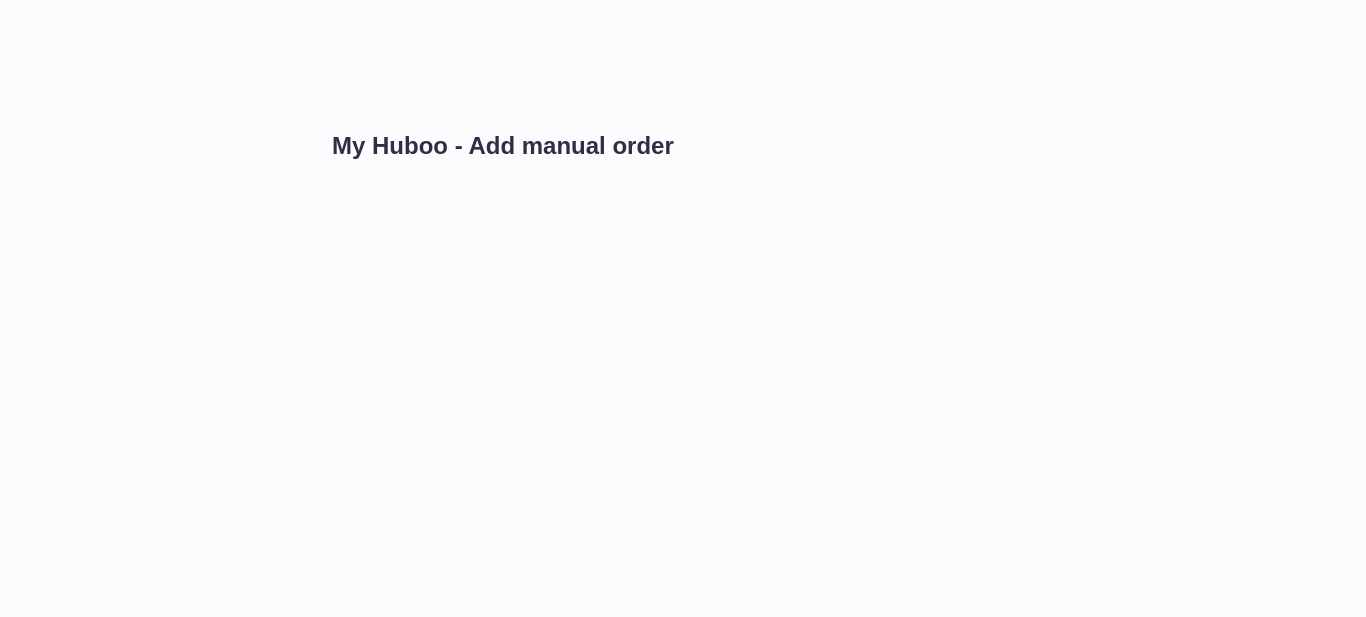 scroll, scrollTop: 0, scrollLeft: 0, axis: both 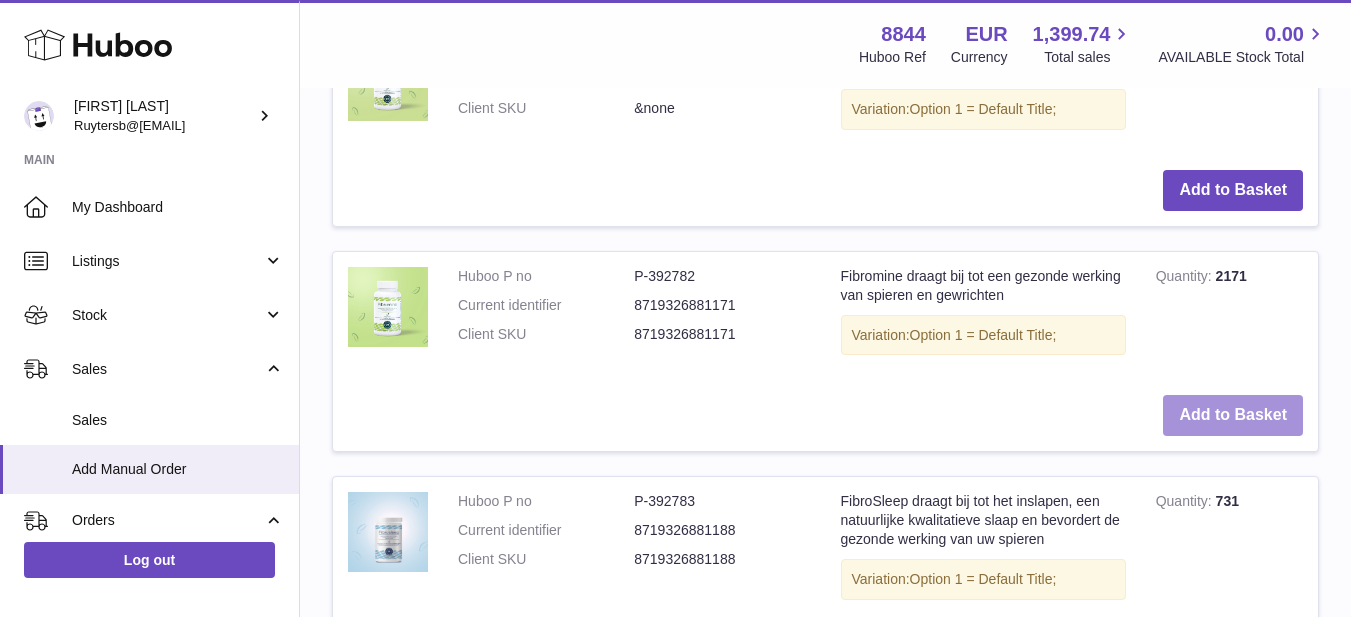 click on "Add to Basket" at bounding box center (1233, 415) 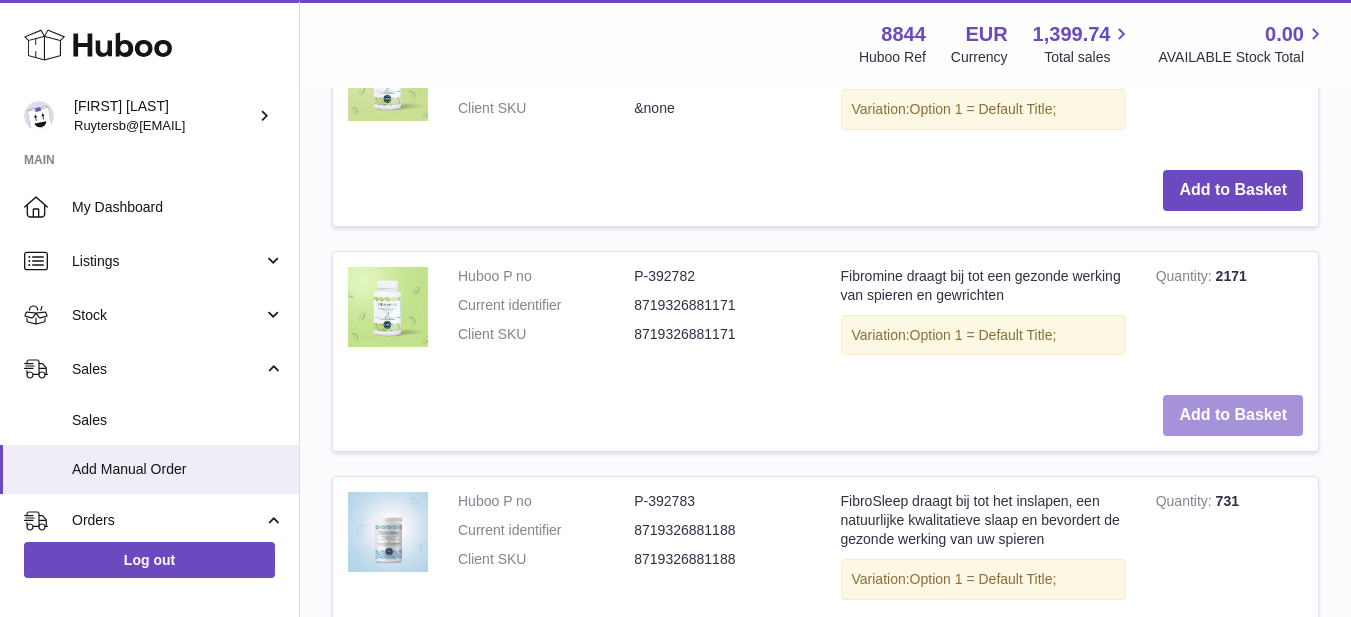 click at bounding box center (0, 308) 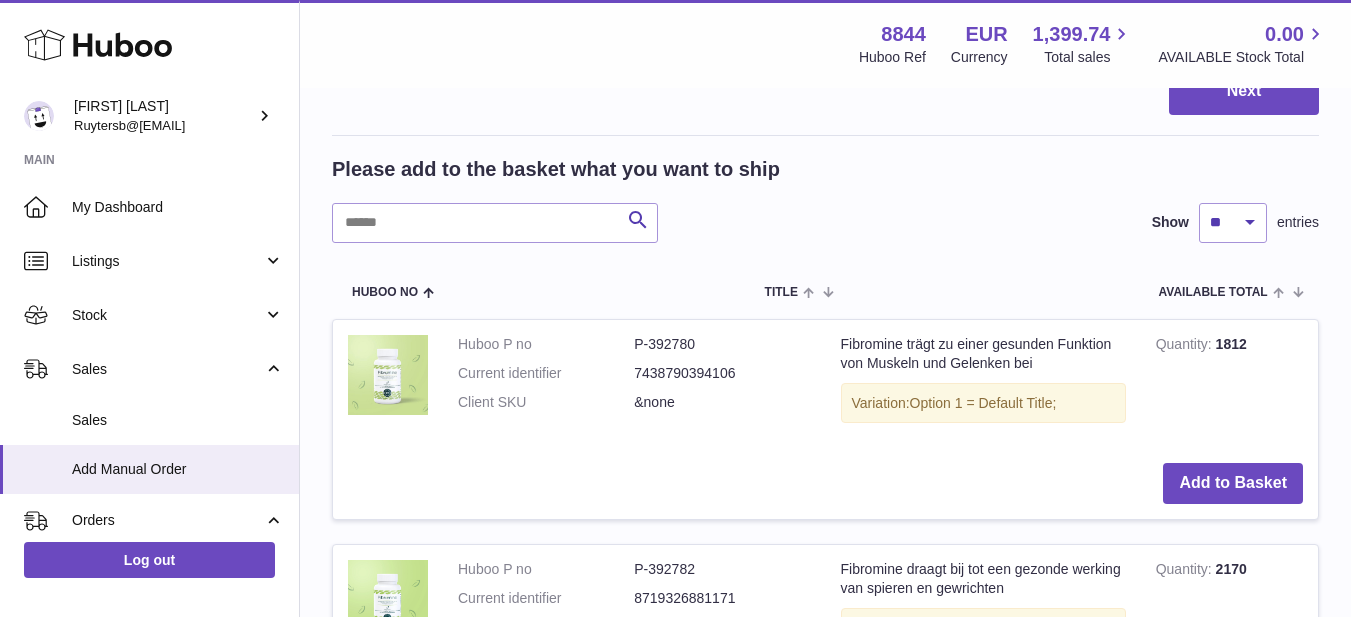 scroll, scrollTop: 226, scrollLeft: 0, axis: vertical 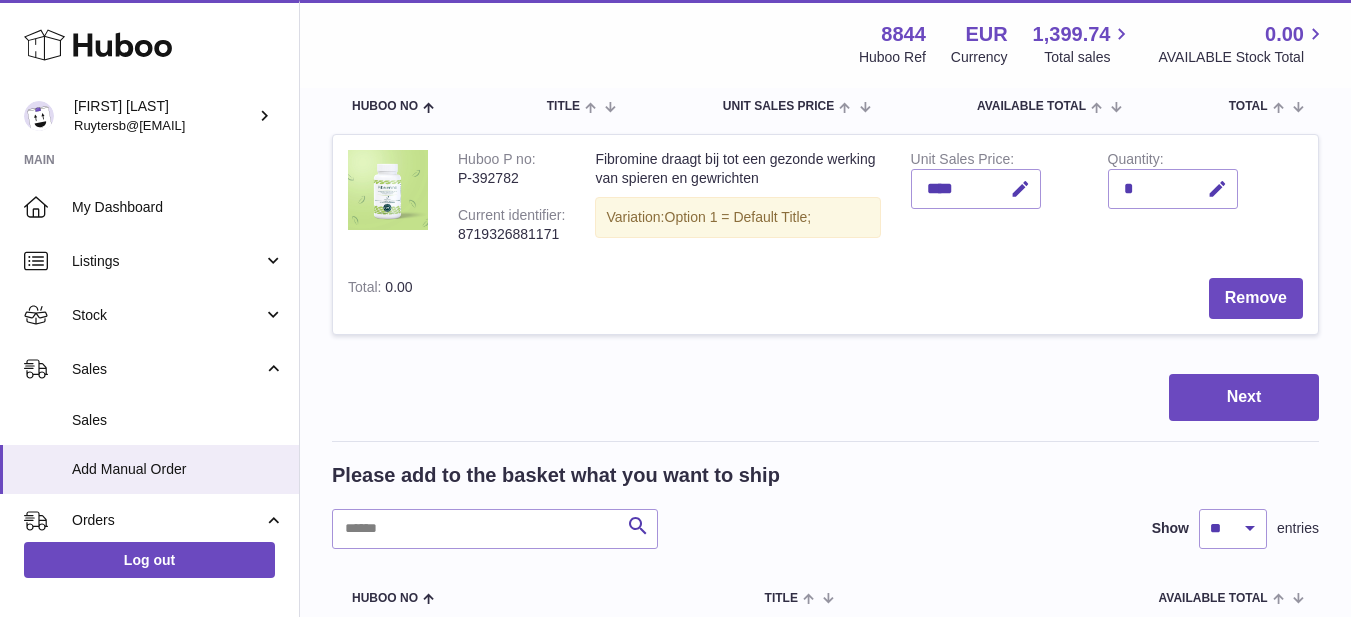 click on "*" at bounding box center (1173, 189) 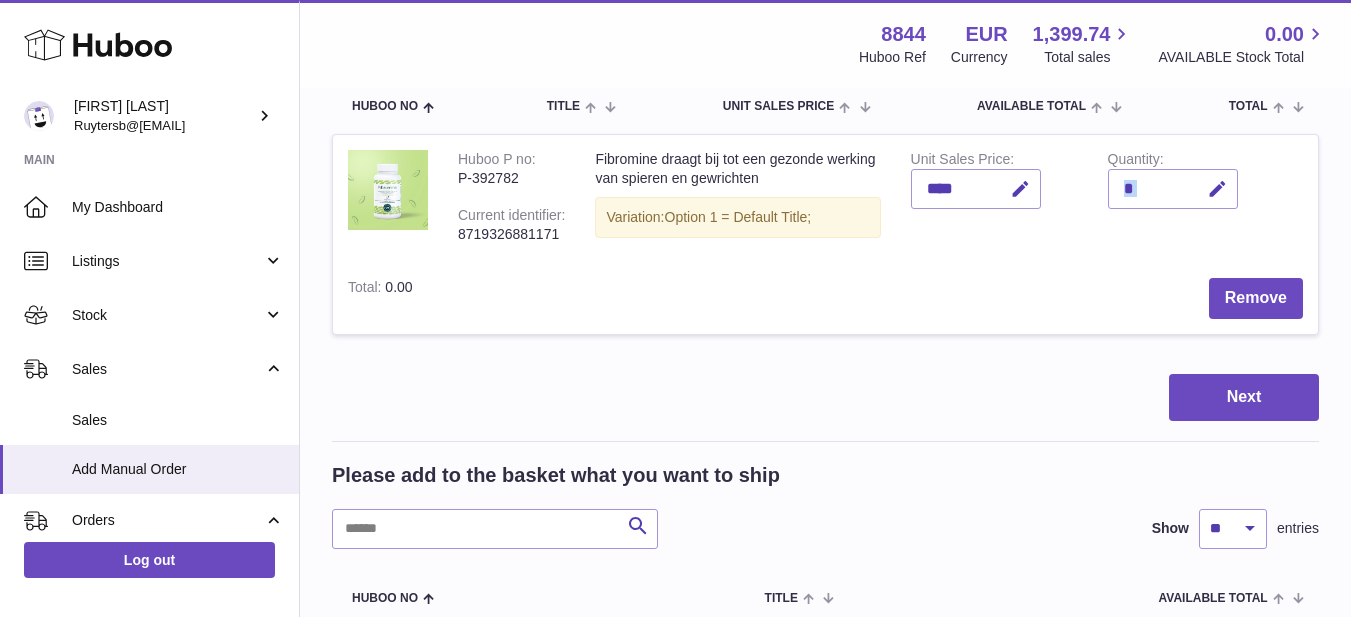 click on "*" at bounding box center [1173, 189] 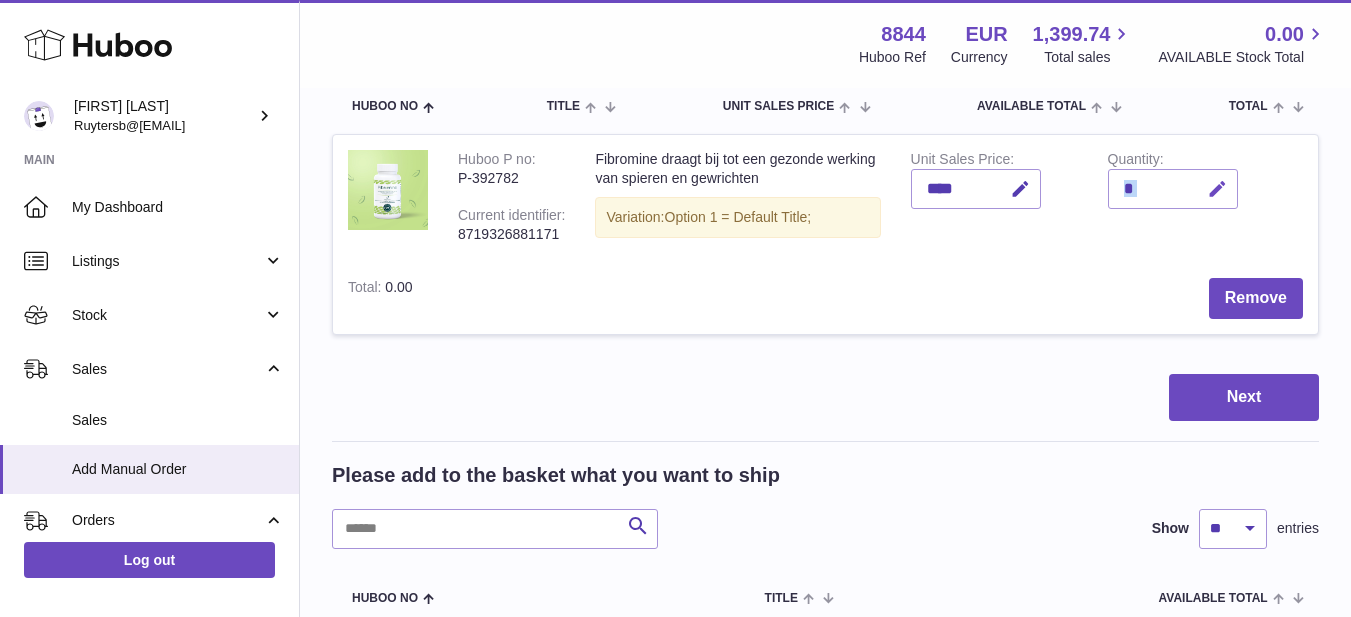 click at bounding box center [1217, 189] 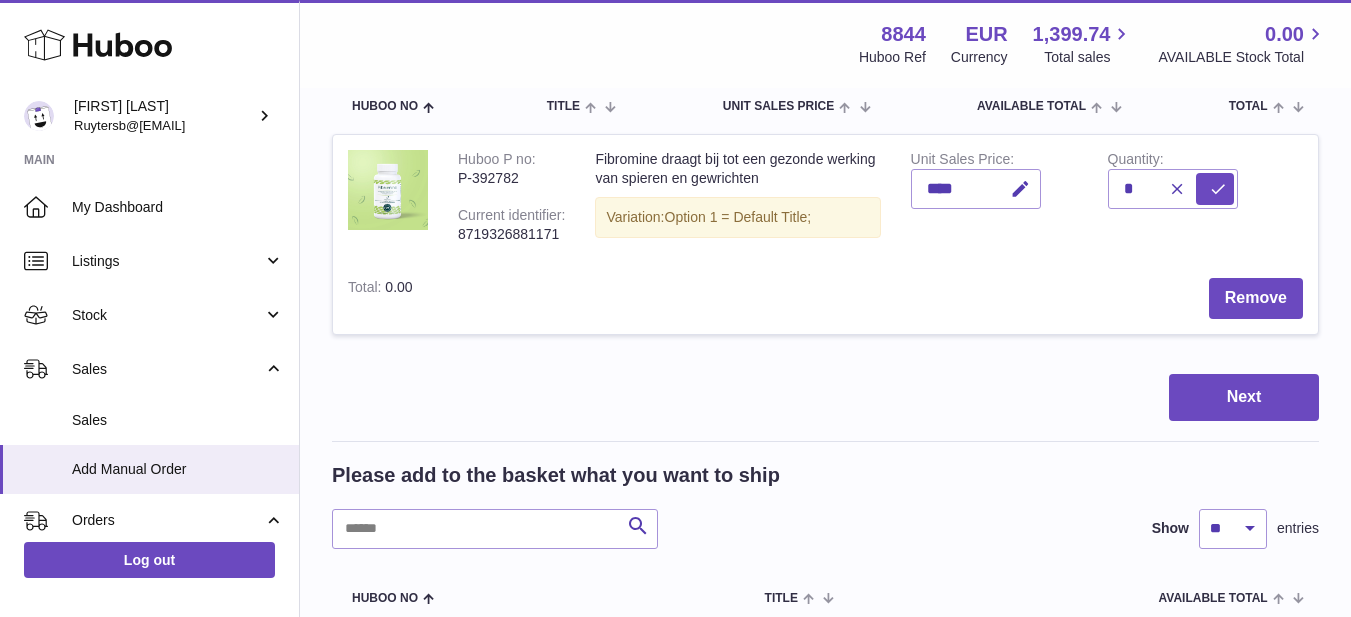 click at bounding box center [1193, 189] 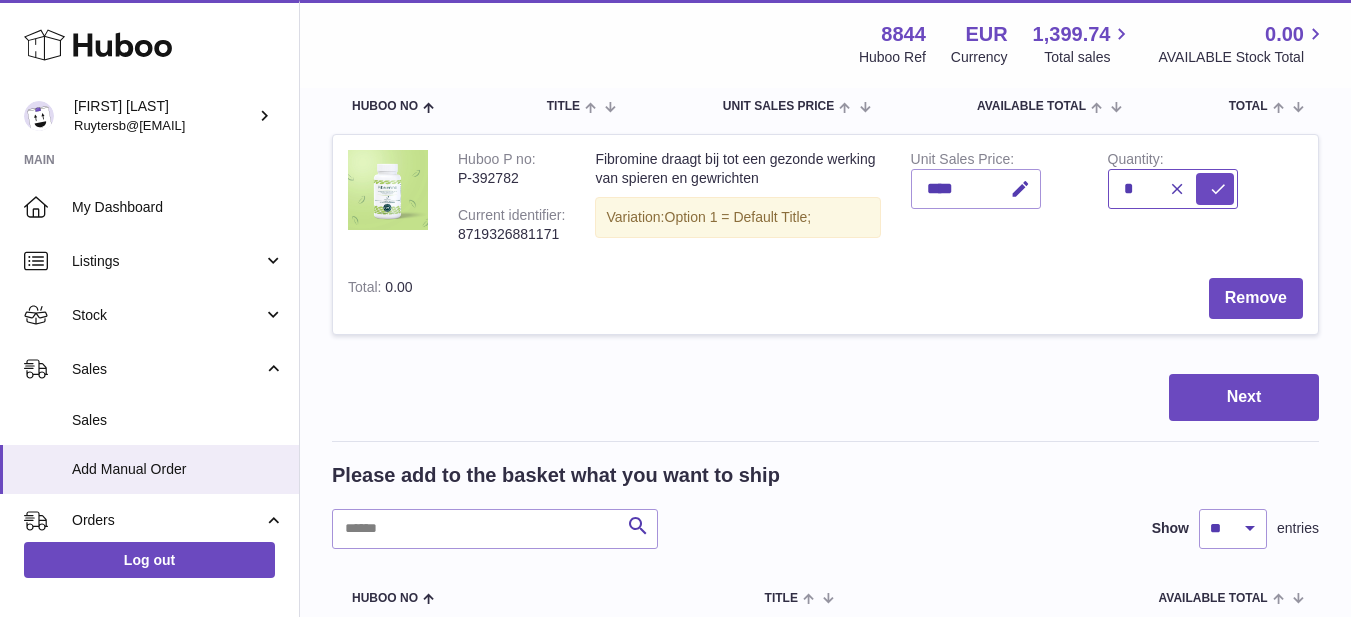 click on "*" at bounding box center (1173, 189) 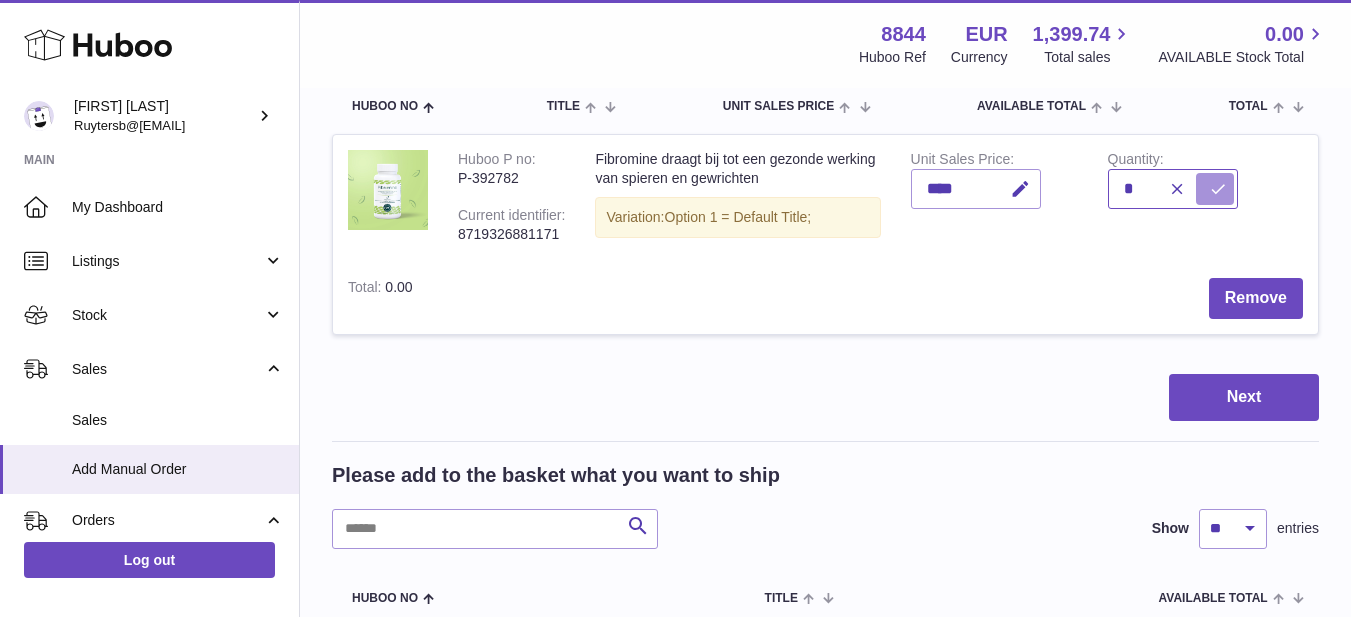 type on "*" 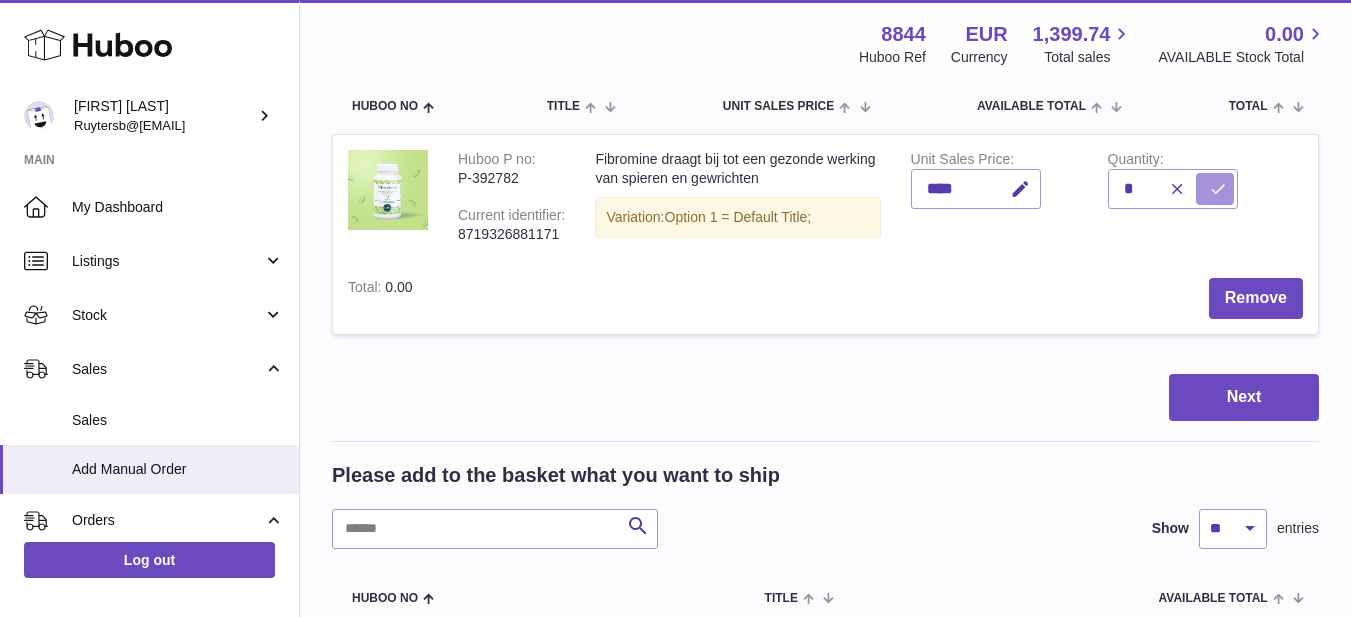 click at bounding box center [1218, 189] 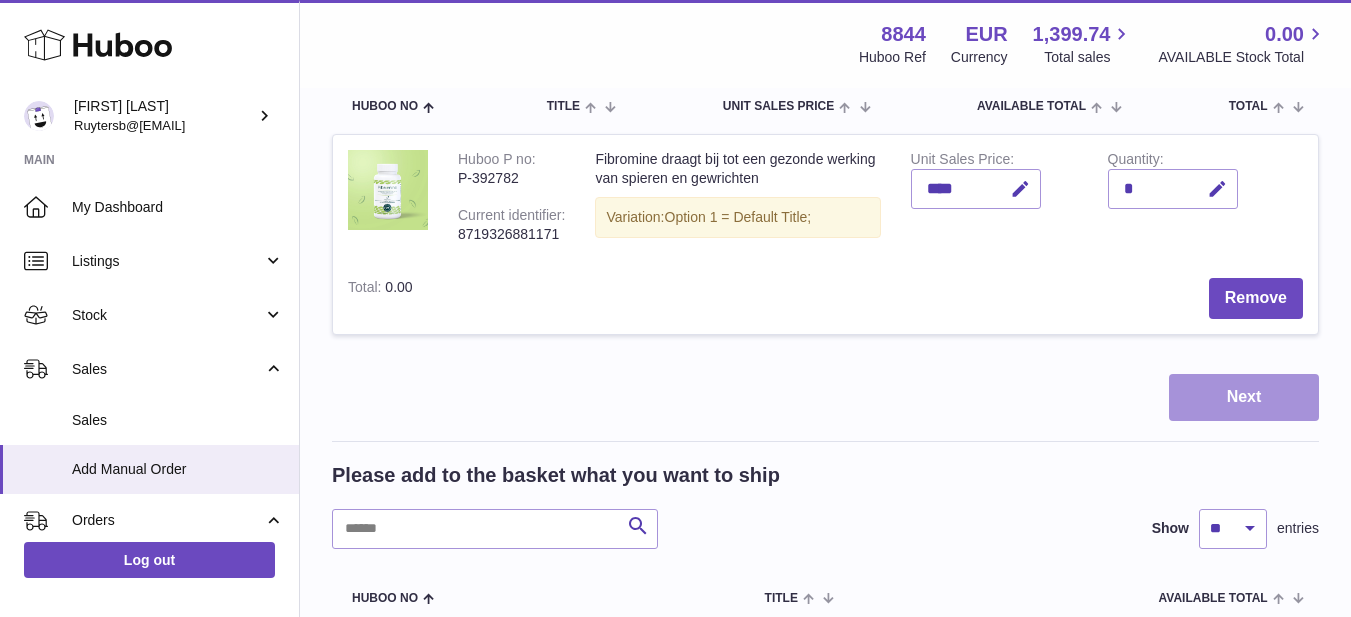 click on "Next" at bounding box center [1244, 397] 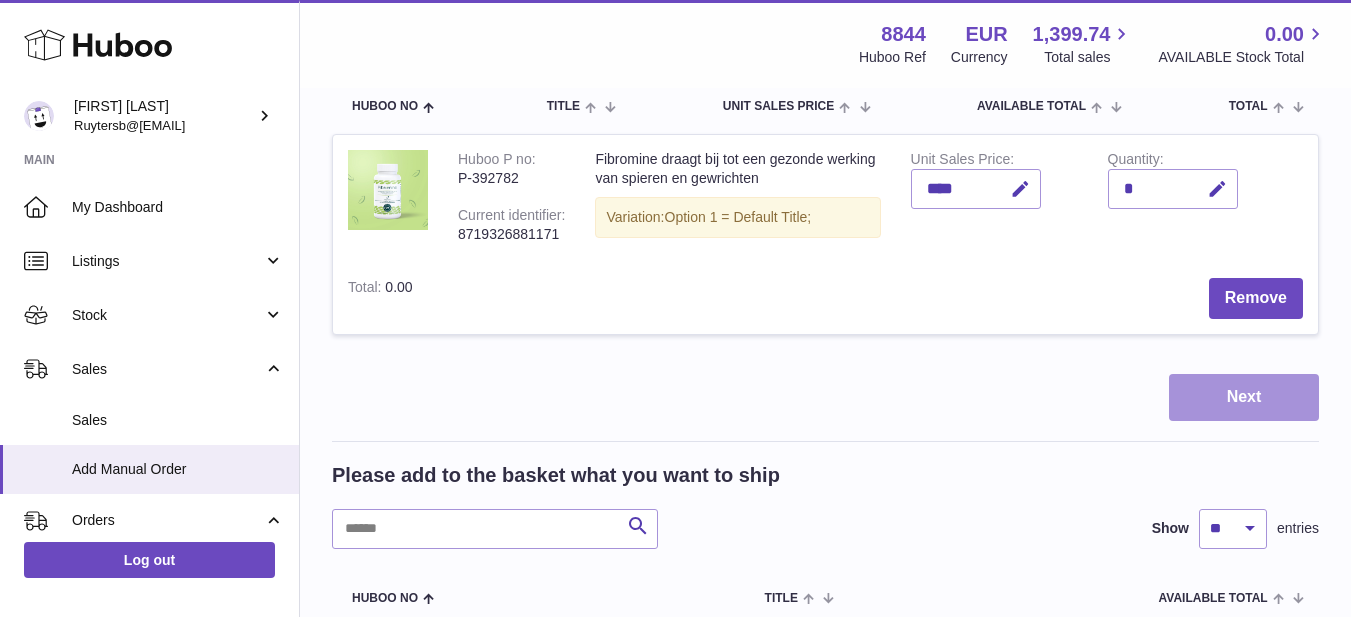scroll, scrollTop: 0, scrollLeft: 0, axis: both 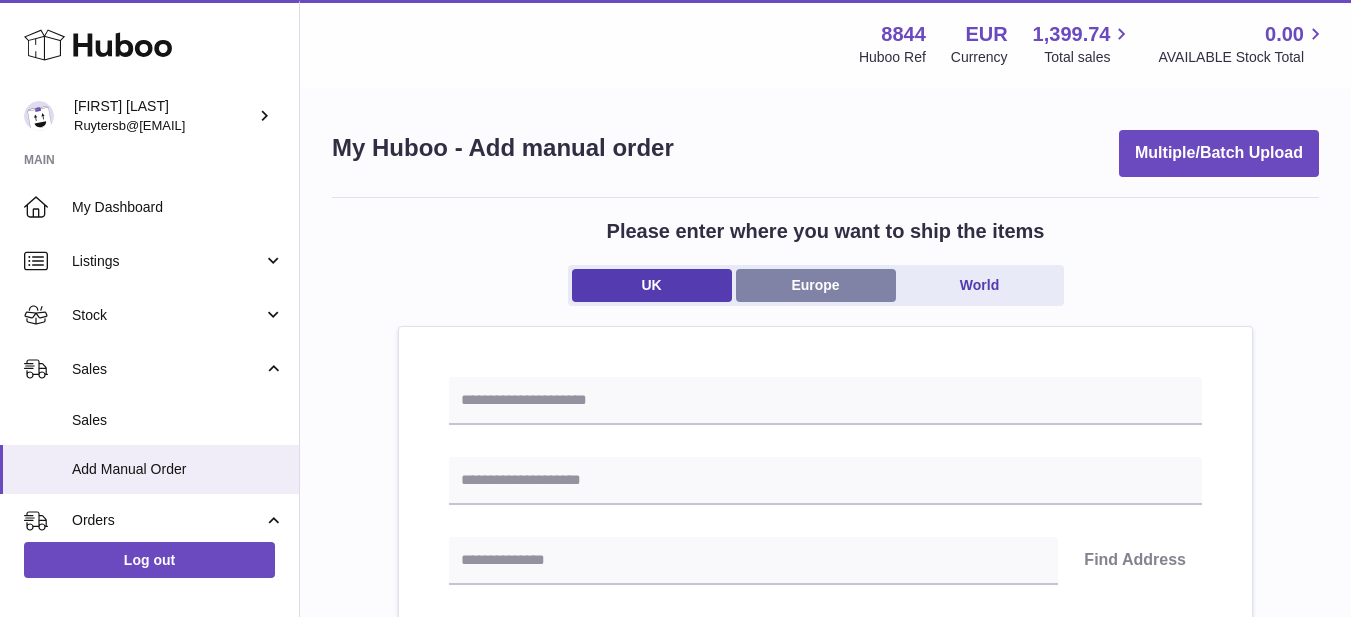 click on "Europe" at bounding box center [816, 285] 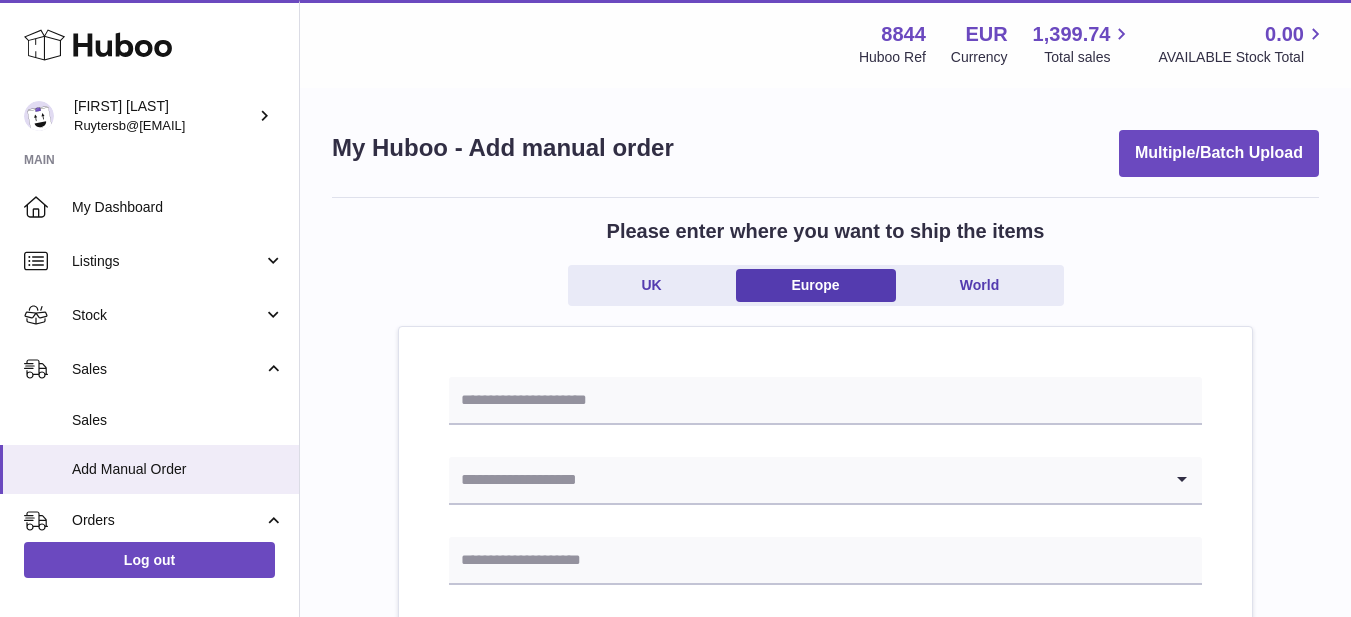 click at bounding box center (805, 480) 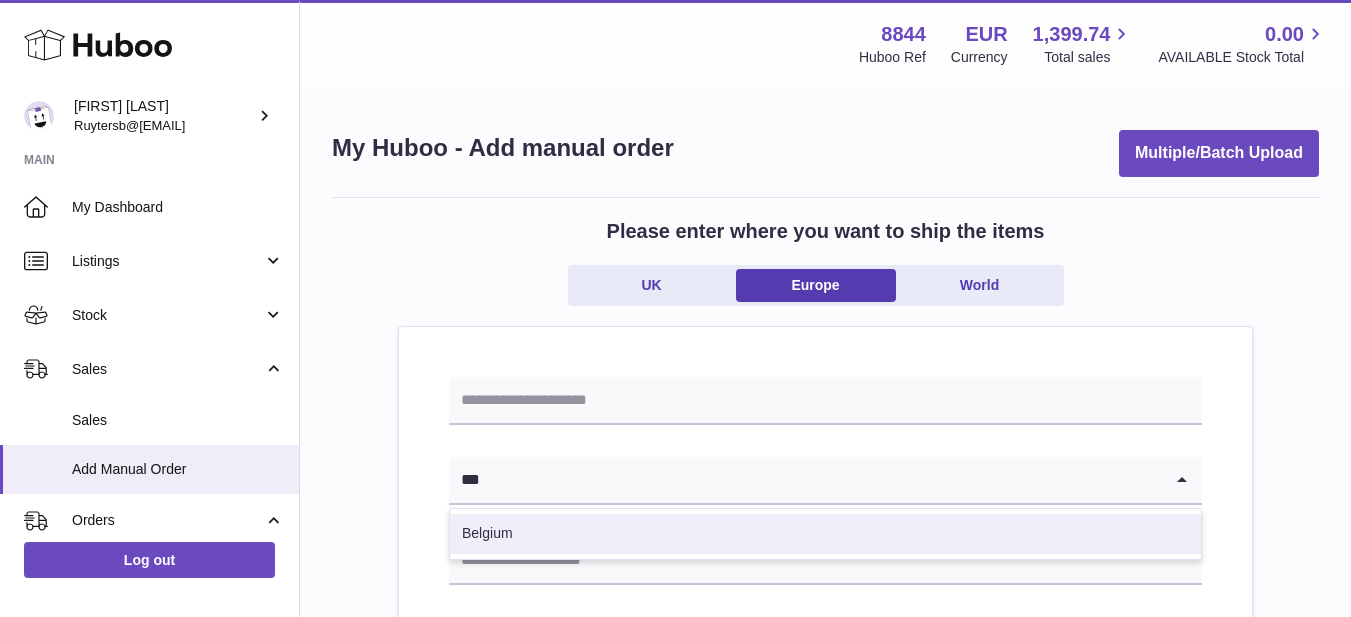 click on "Belgium" at bounding box center [825, 534] 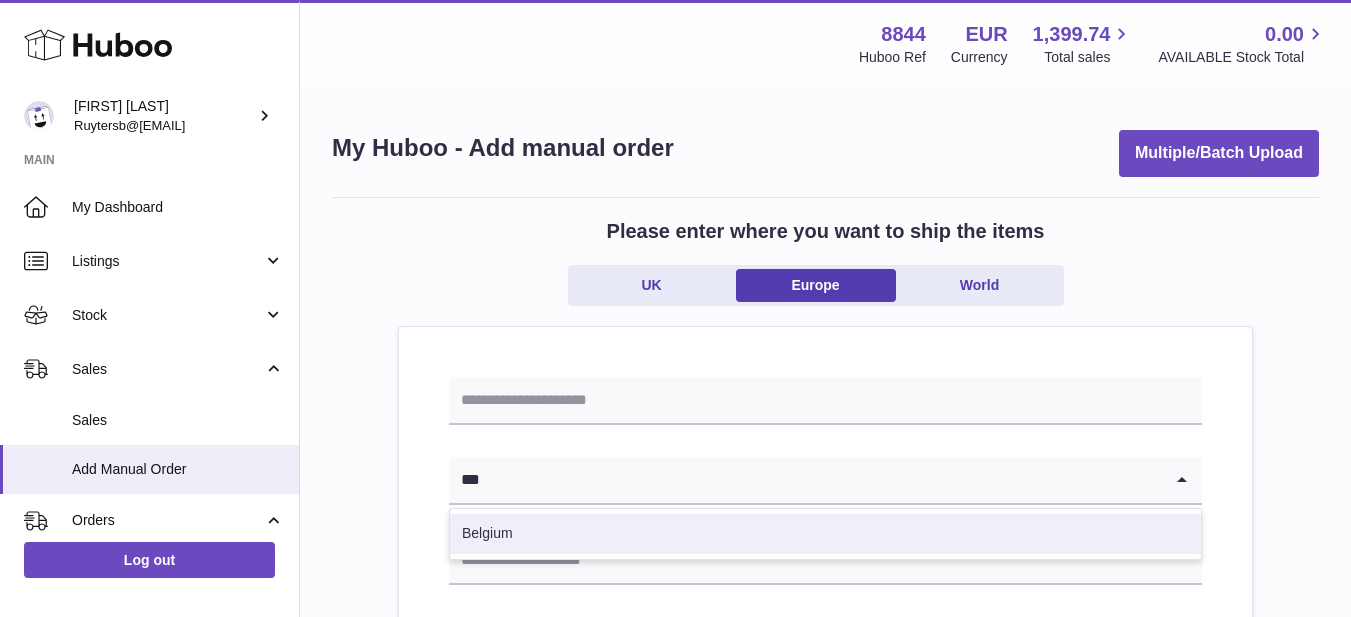 type on "***" 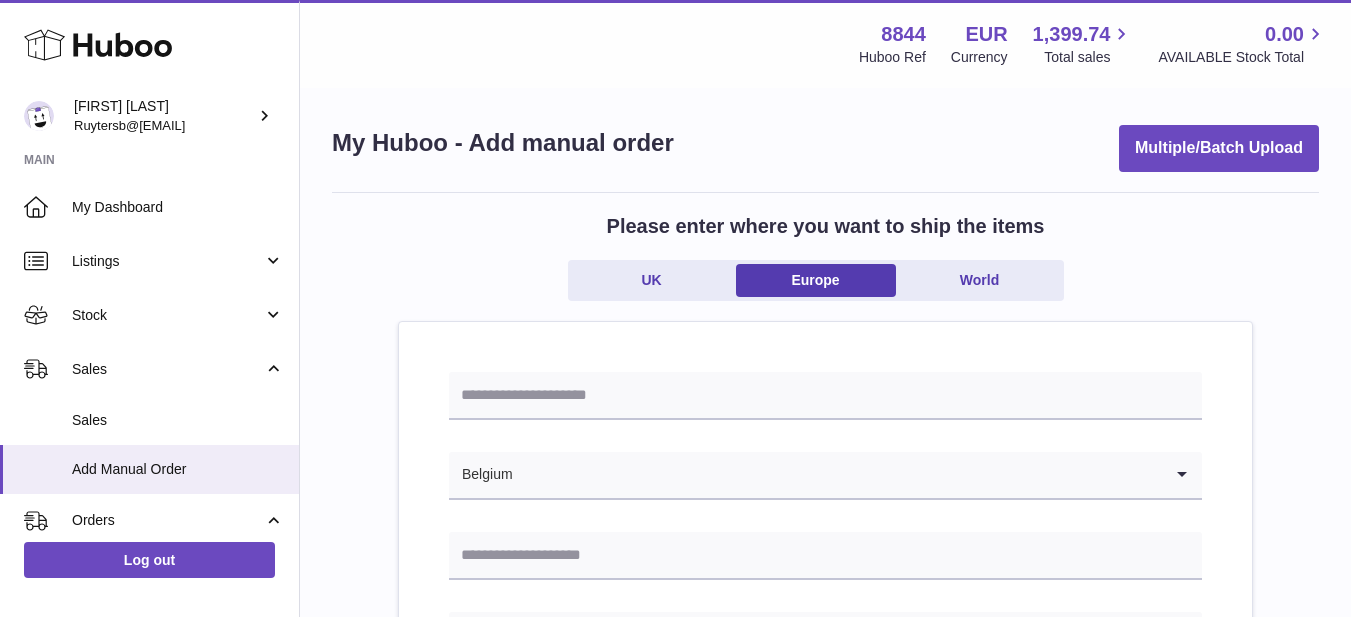 scroll, scrollTop: 300, scrollLeft: 0, axis: vertical 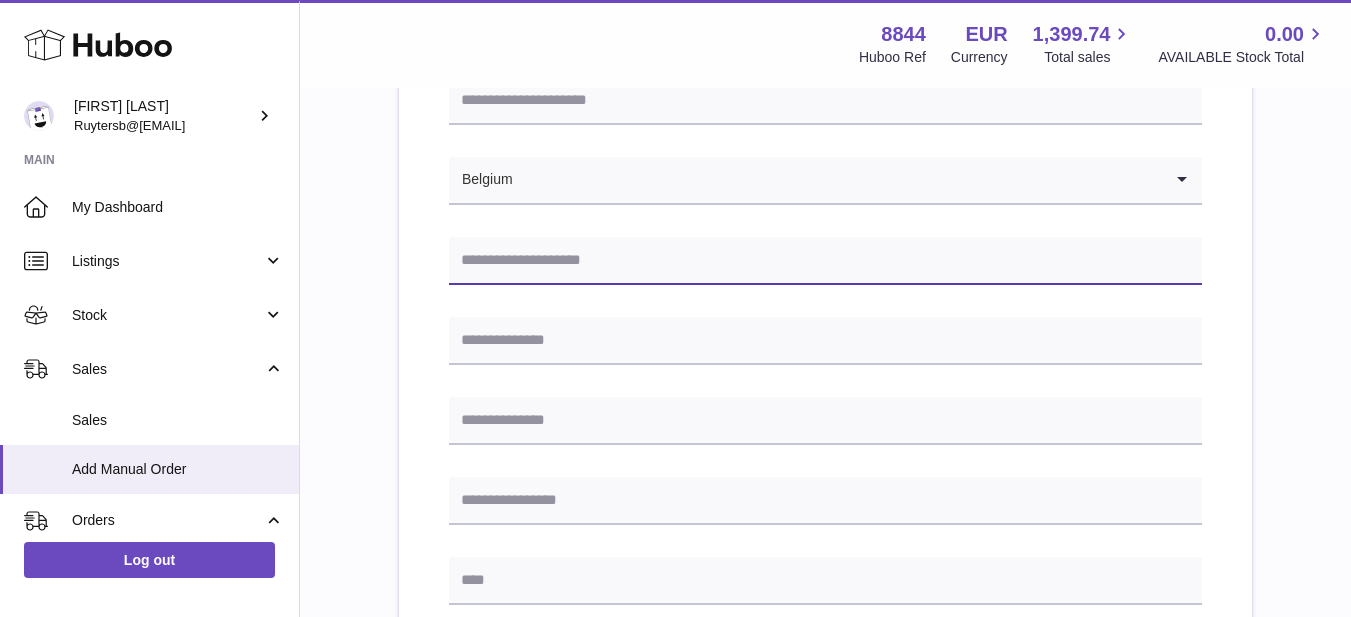click at bounding box center (825, 261) 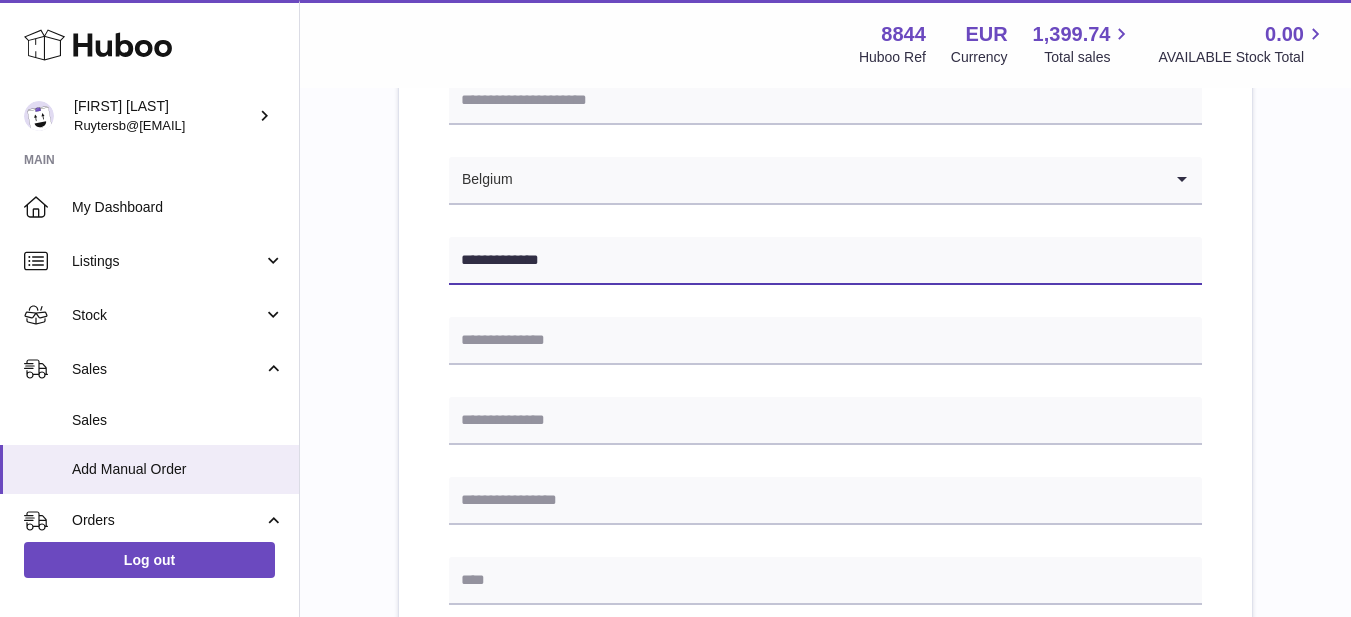 type on "**********" 